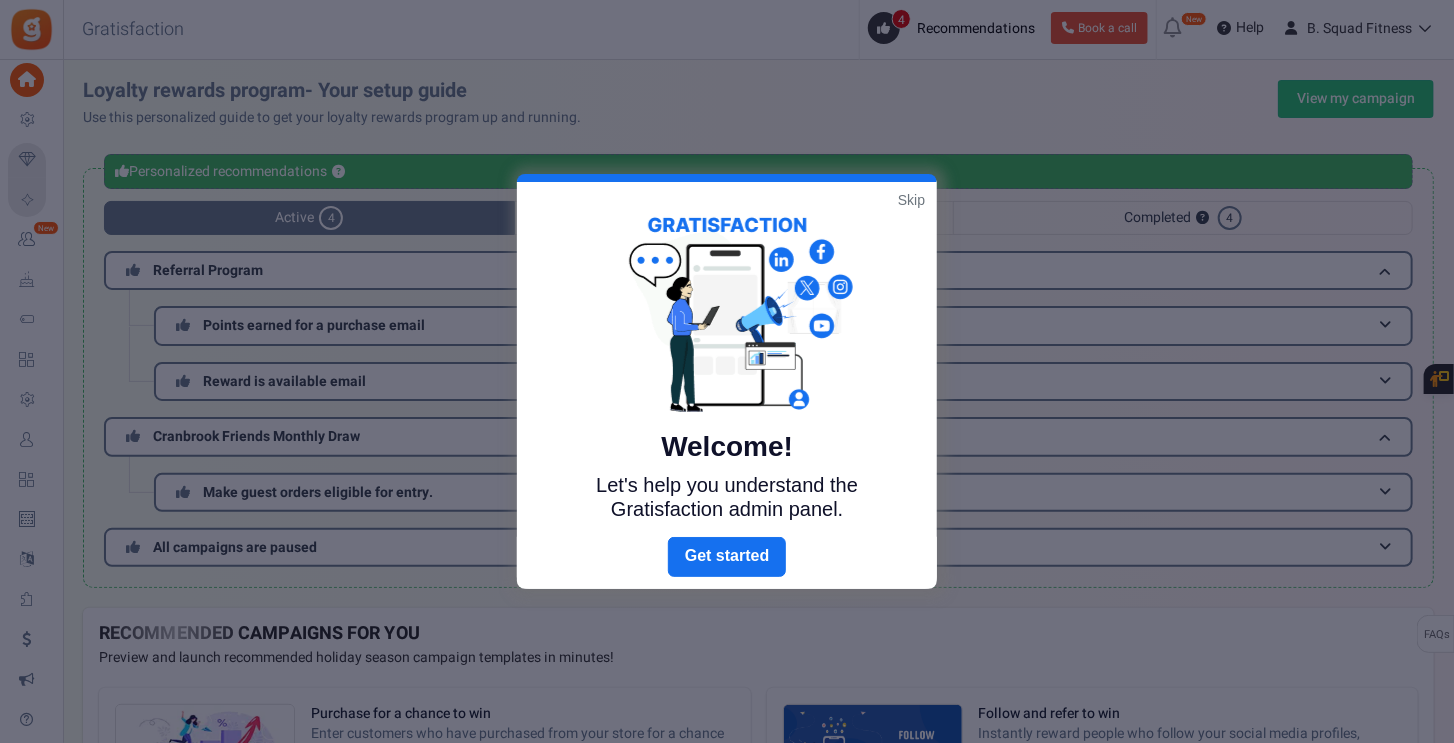 scroll, scrollTop: 30, scrollLeft: 0, axis: vertical 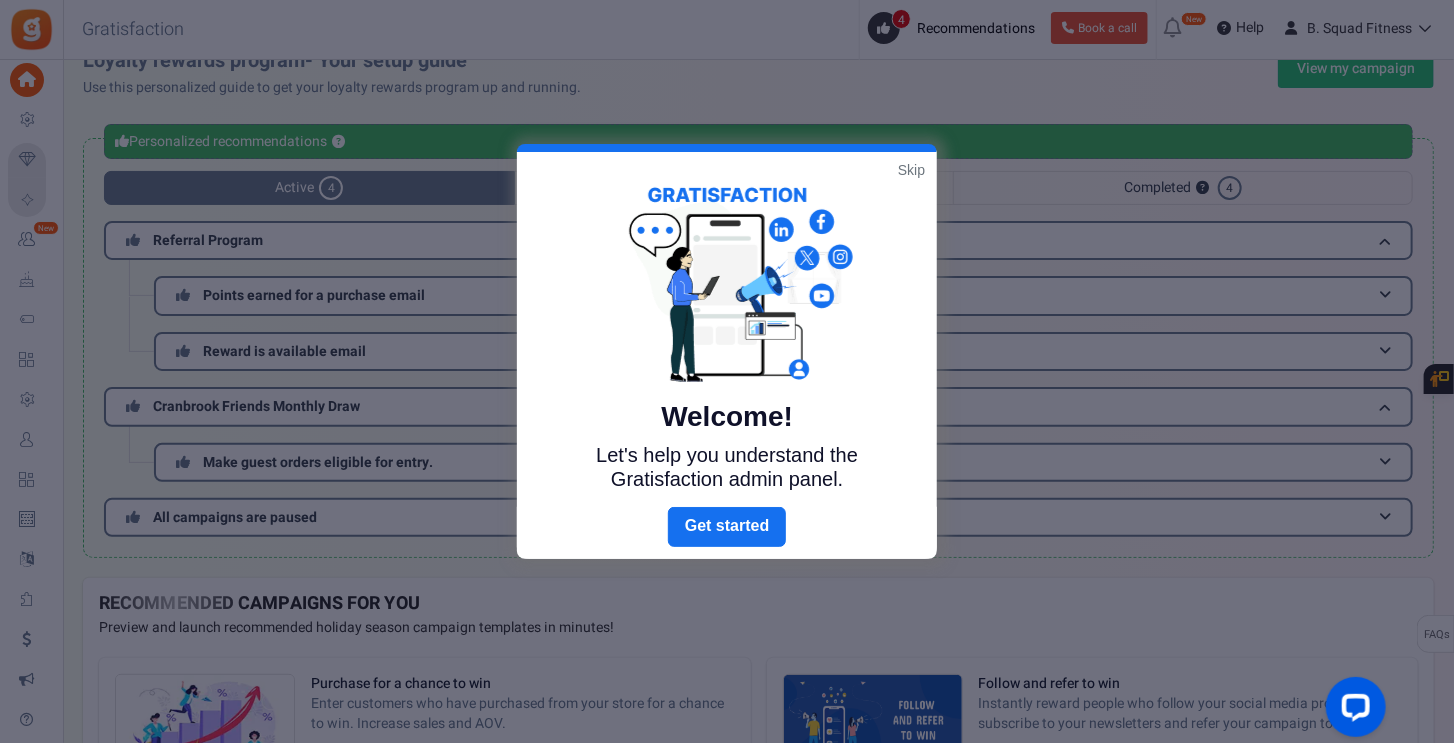click on "Skip" at bounding box center [911, 170] 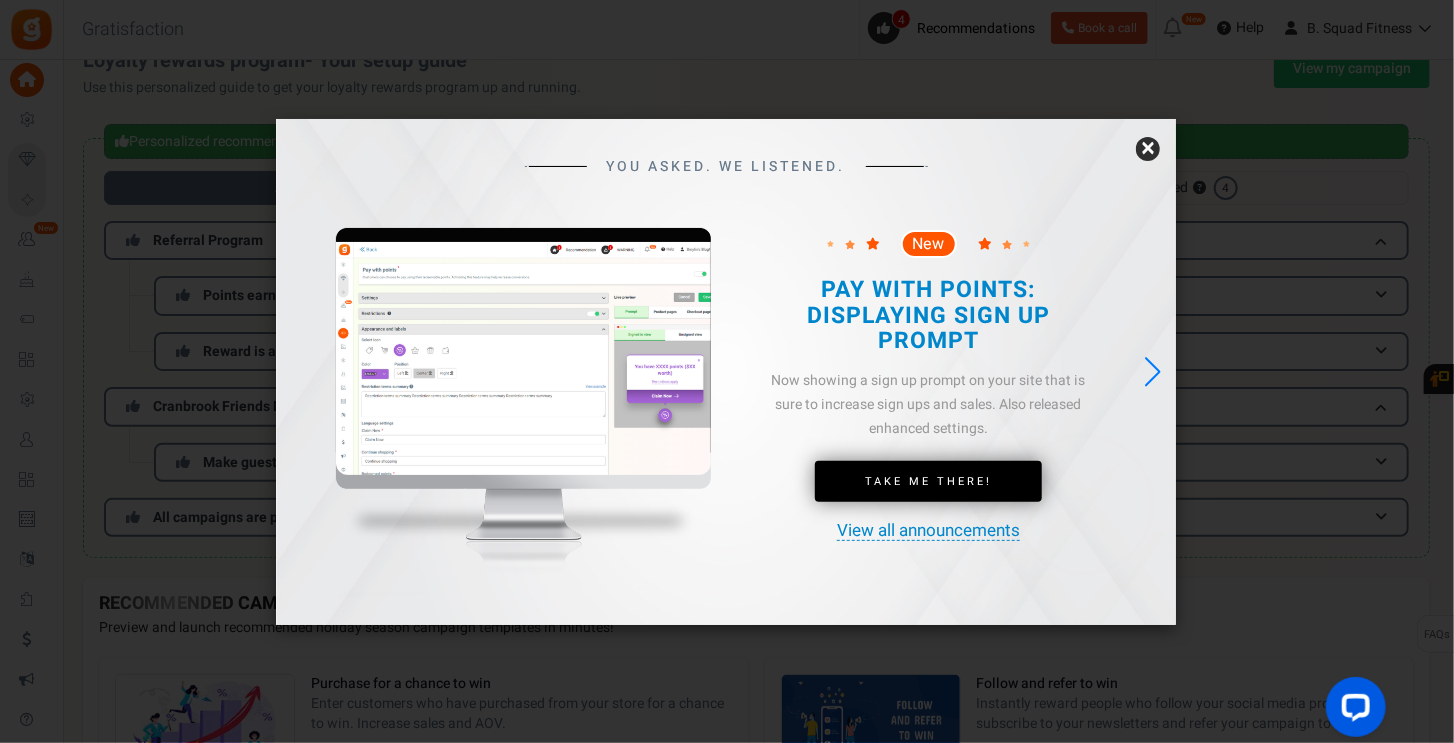 click on "×" at bounding box center [1148, 149] 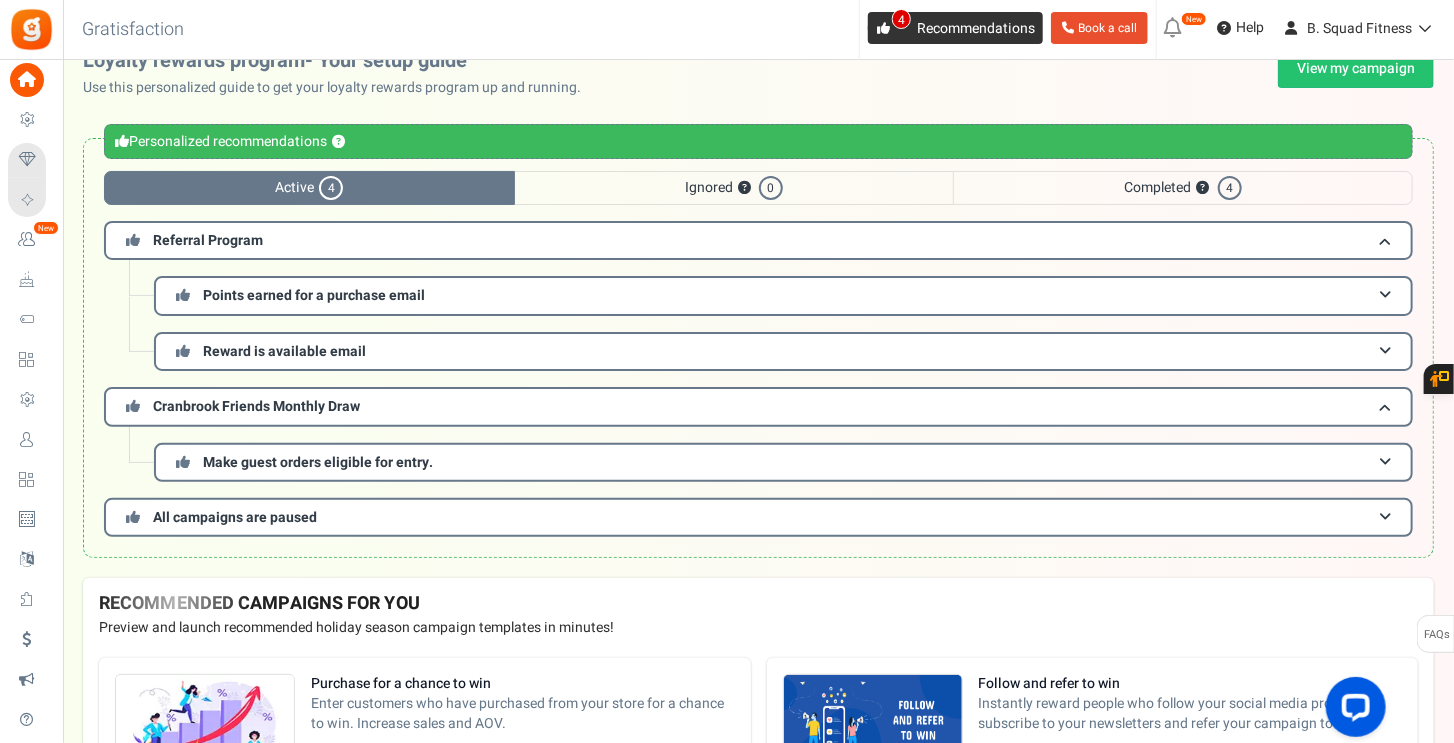 click on "Recommendations" at bounding box center (976, 28) 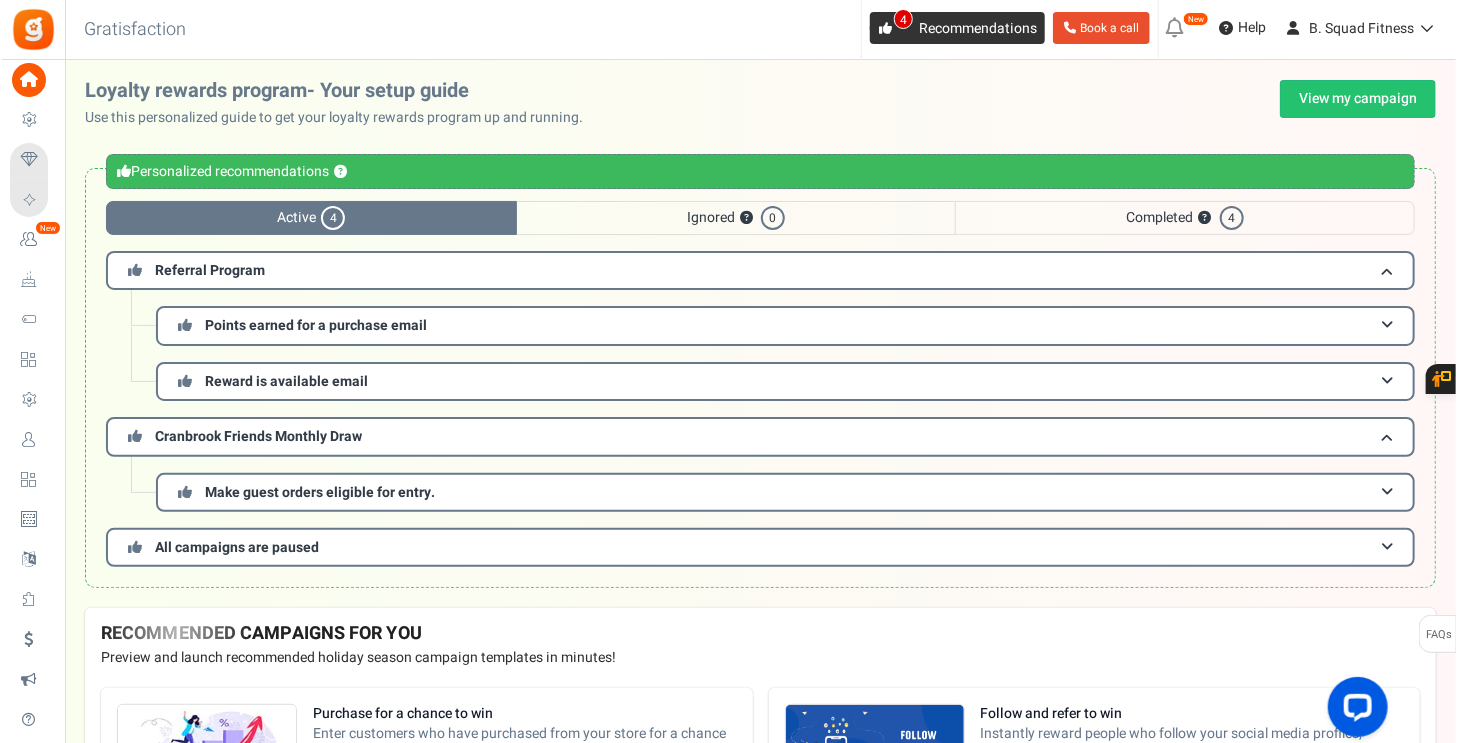 scroll, scrollTop: 0, scrollLeft: 0, axis: both 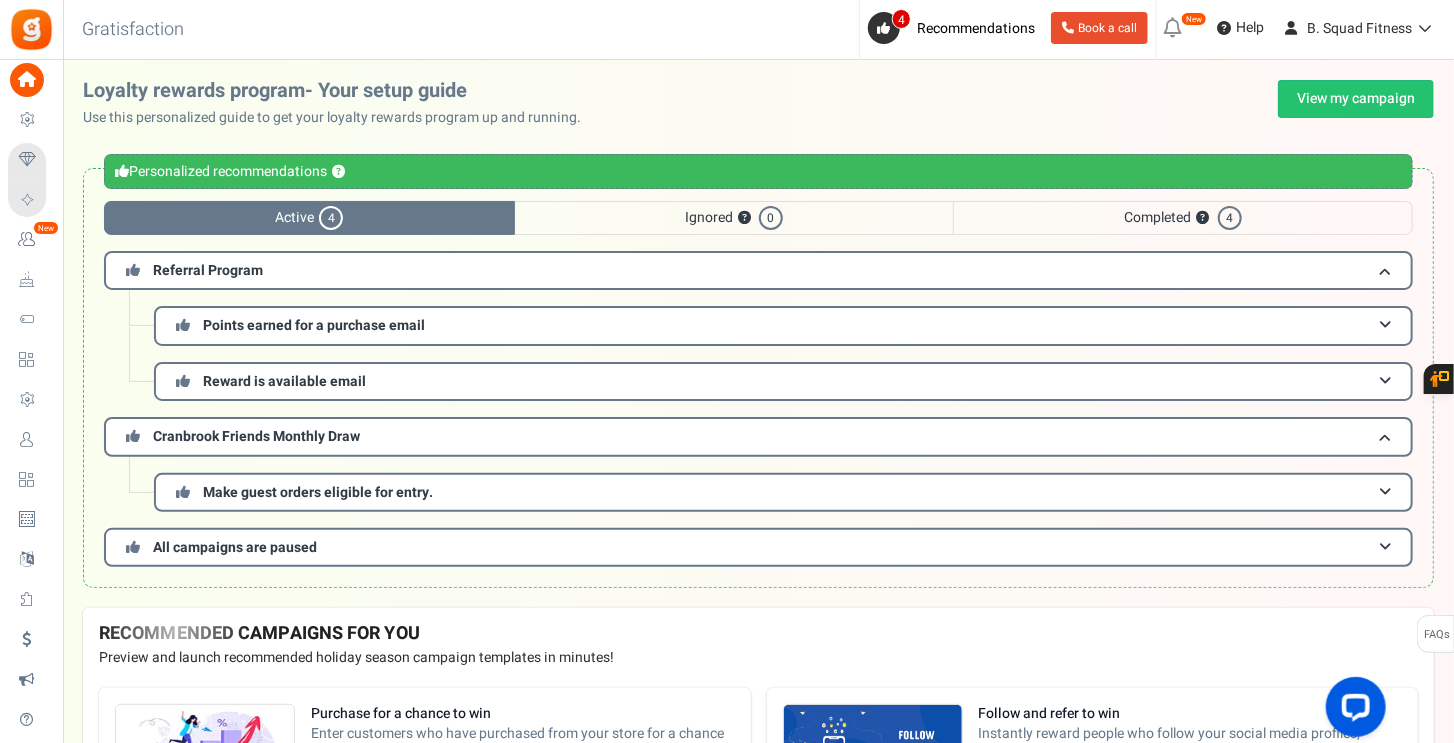 click on "Loyalty rewards program- Your setup guide
Use this personalized guide to get your loyalty rewards program up and running.
Gratisfaction: Setup guide
Use this personalized guide to get your campaign up and running.
View my campaign" at bounding box center (758, 104) 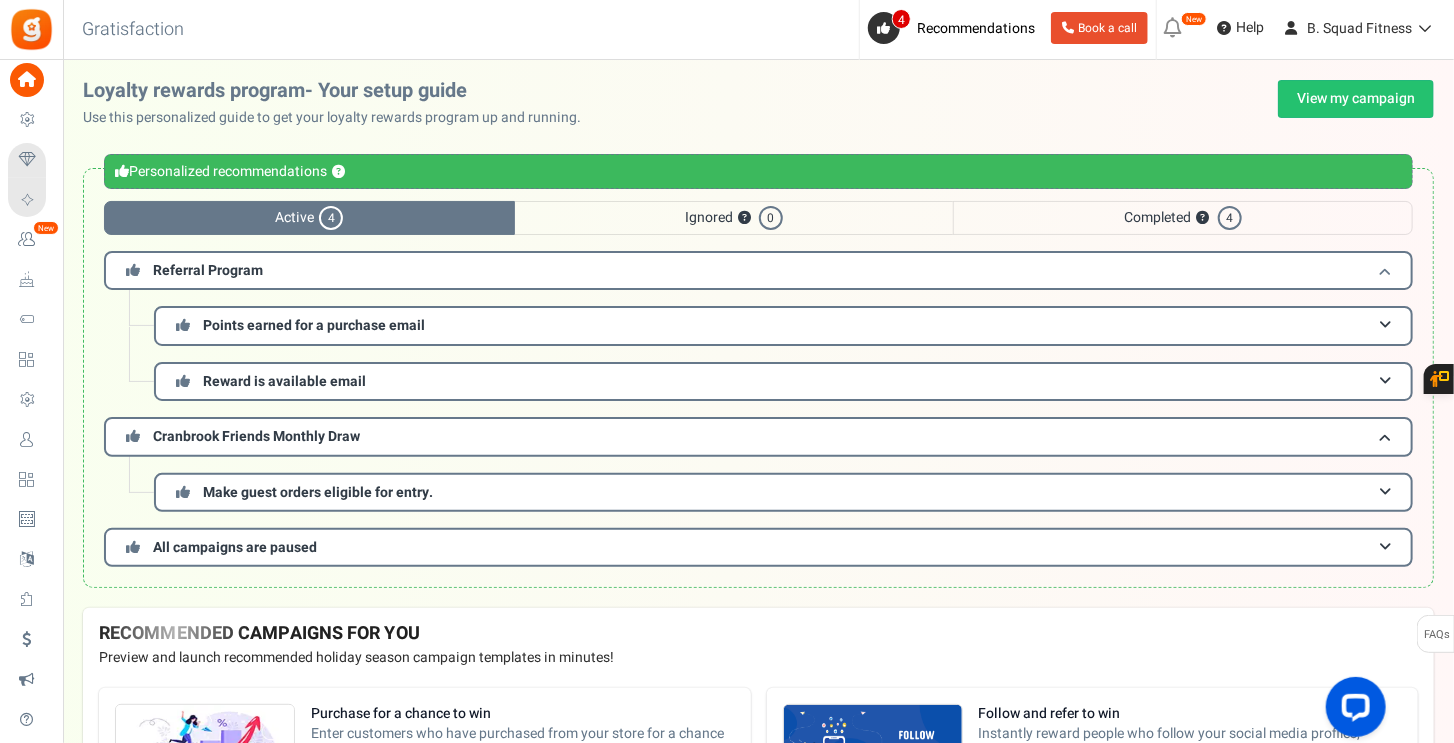 click on "Referral Program" at bounding box center (758, 270) 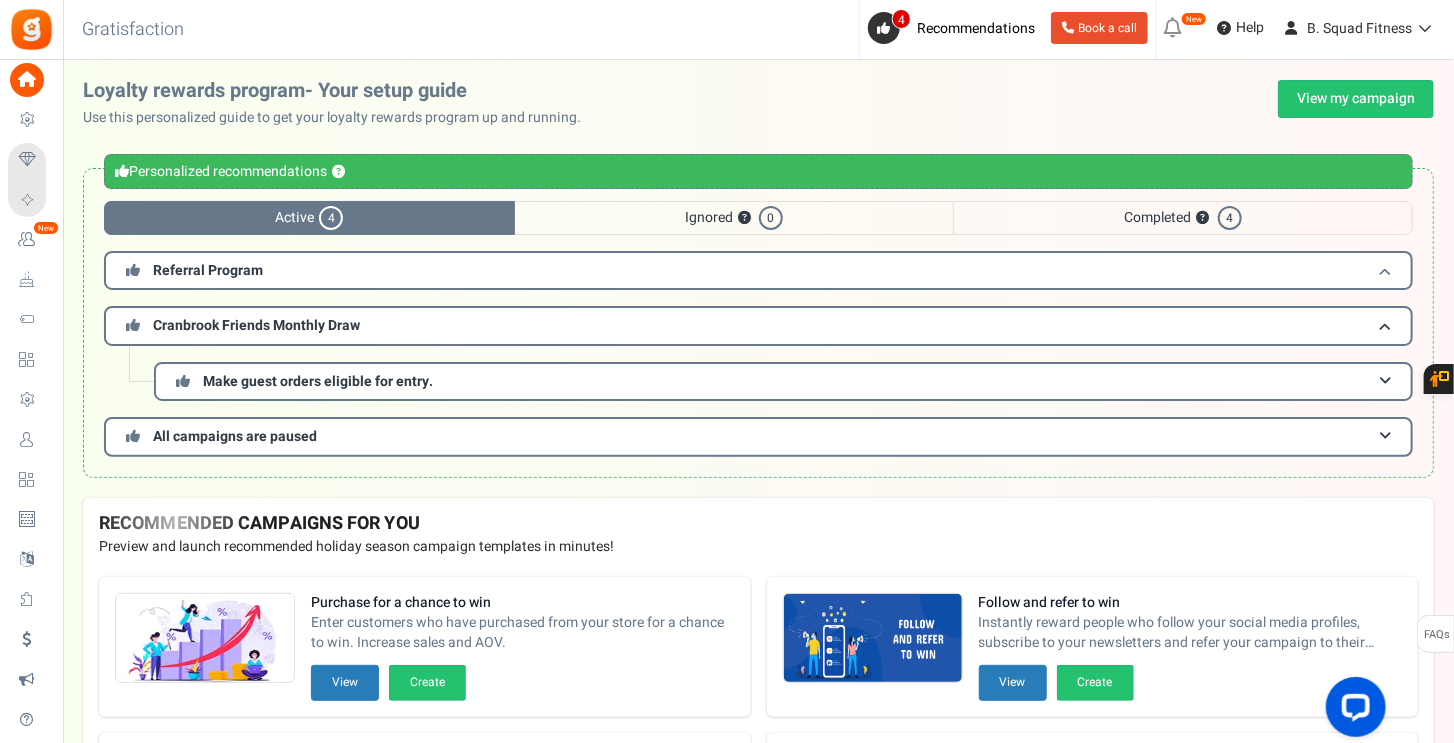 click on "Referral Program" at bounding box center (758, 270) 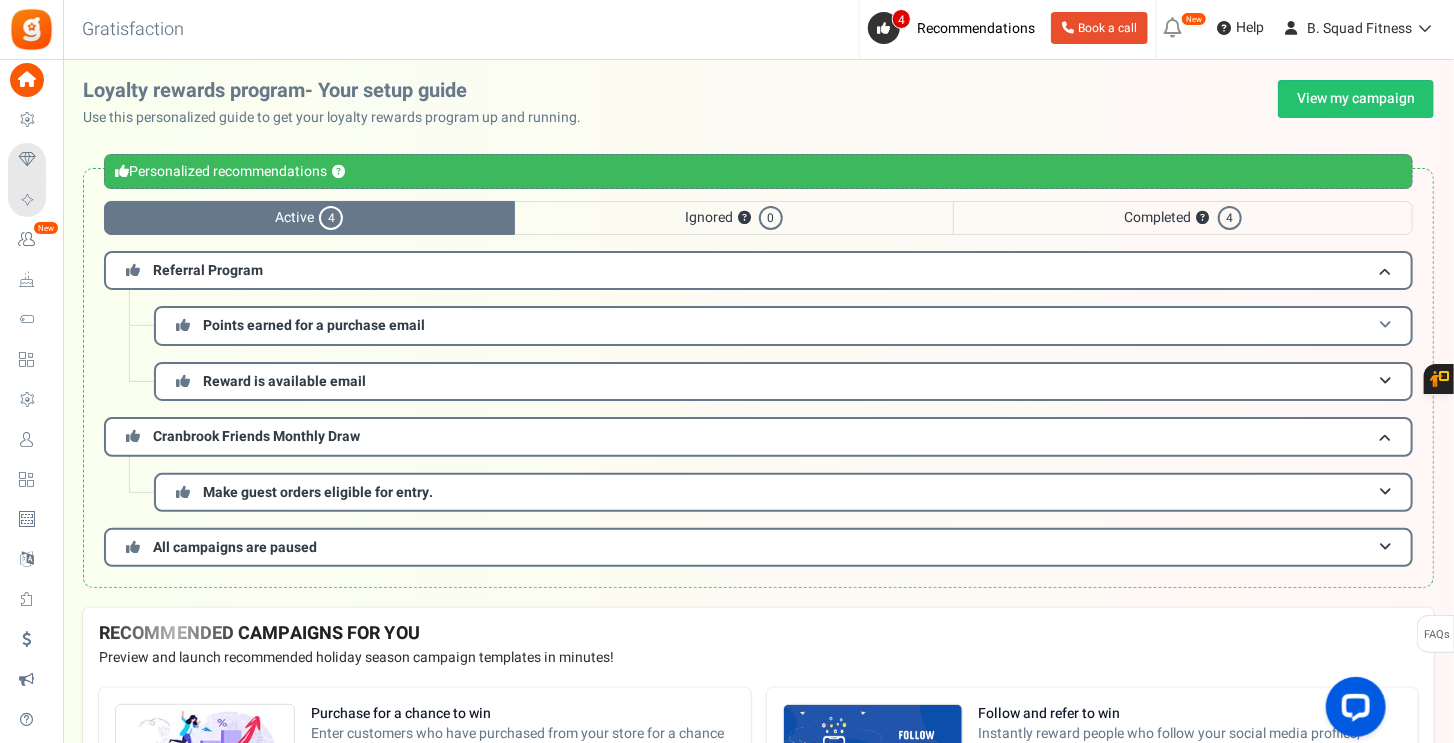 click on "Points earned for a purchase email" at bounding box center [783, 325] 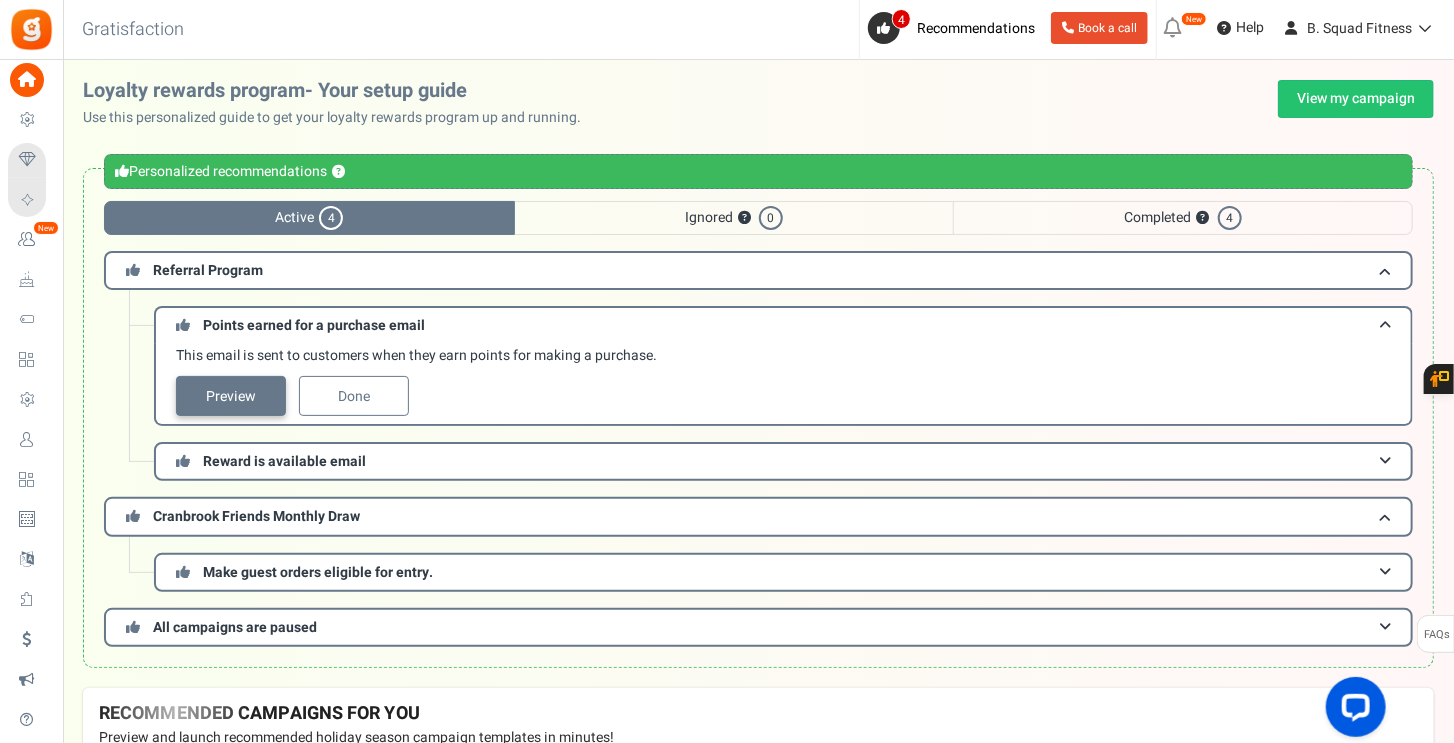 click on "Preview" at bounding box center [231, 396] 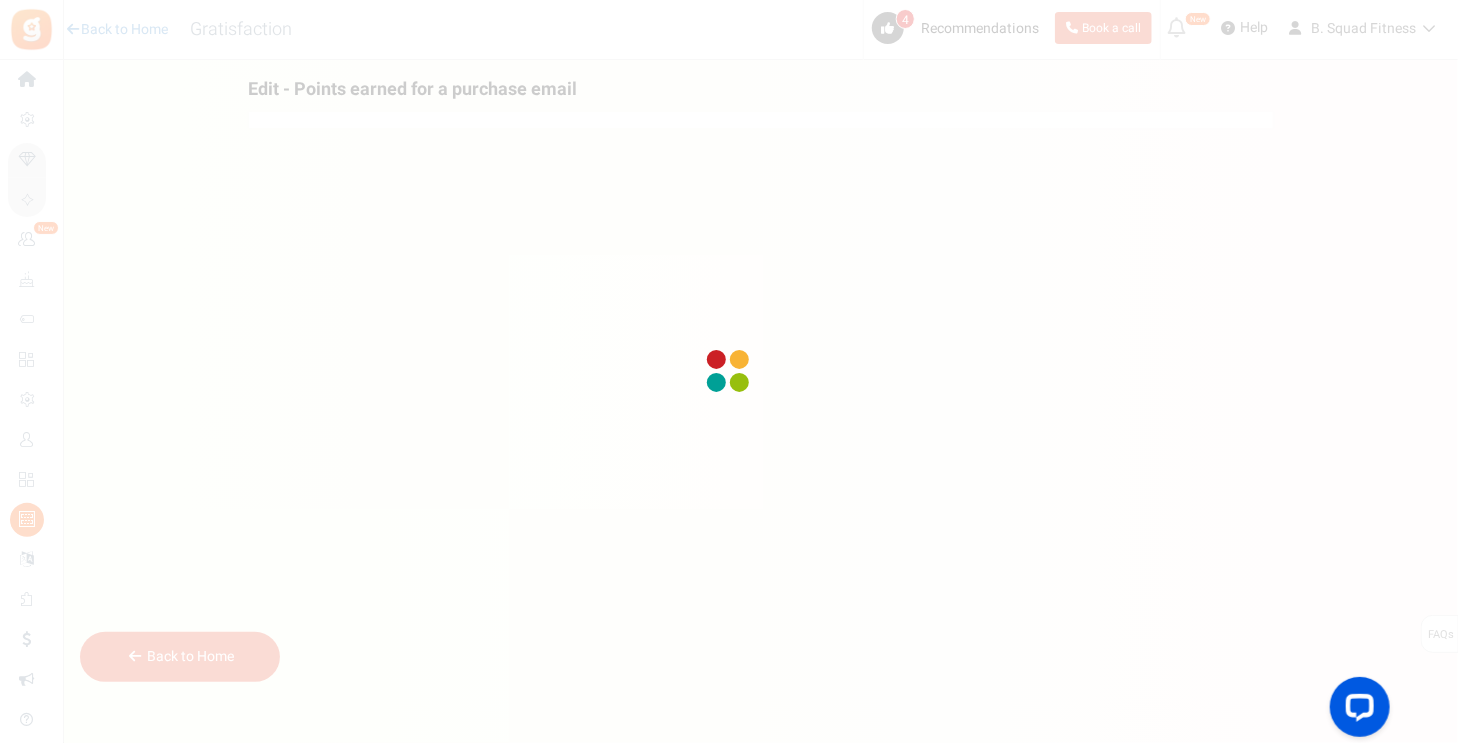 scroll, scrollTop: 0, scrollLeft: 0, axis: both 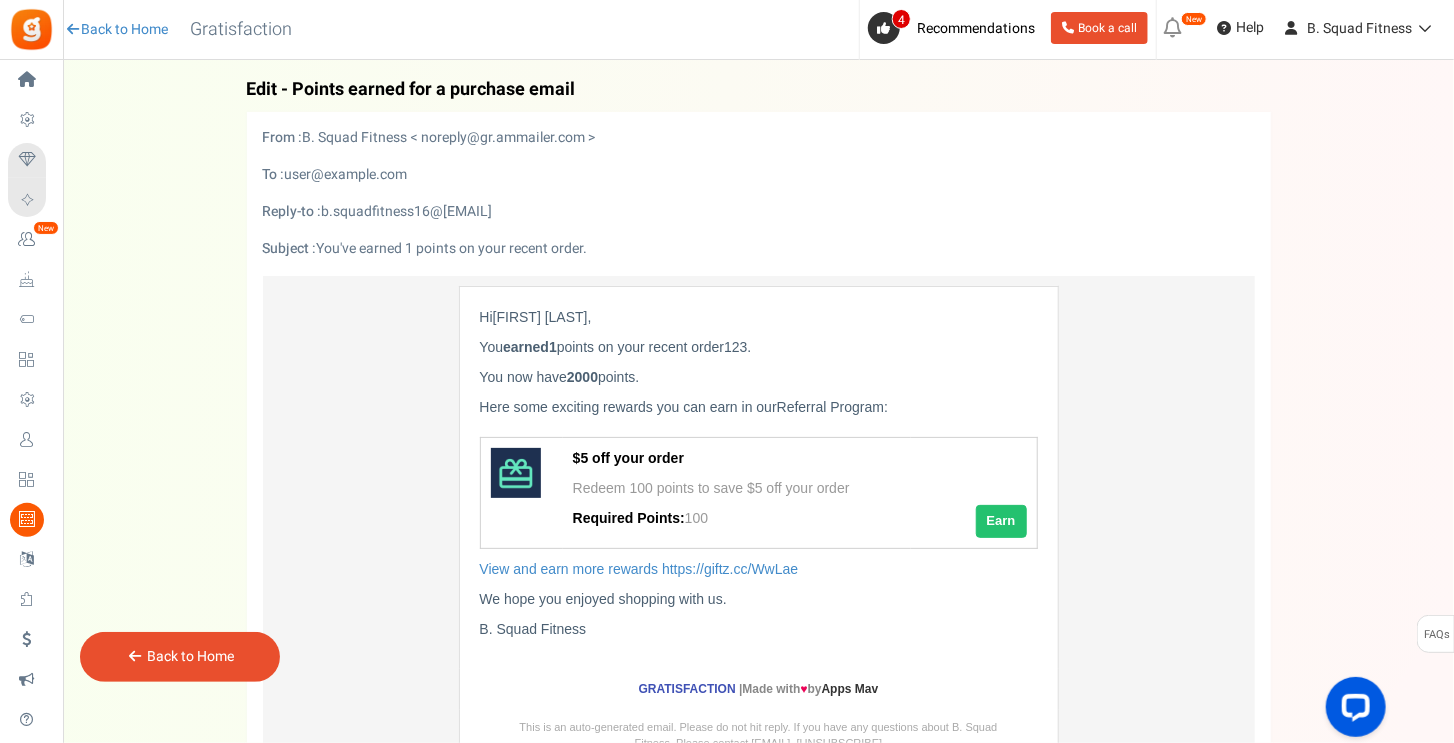 click on "Back to Home" at bounding box center [190, 656] 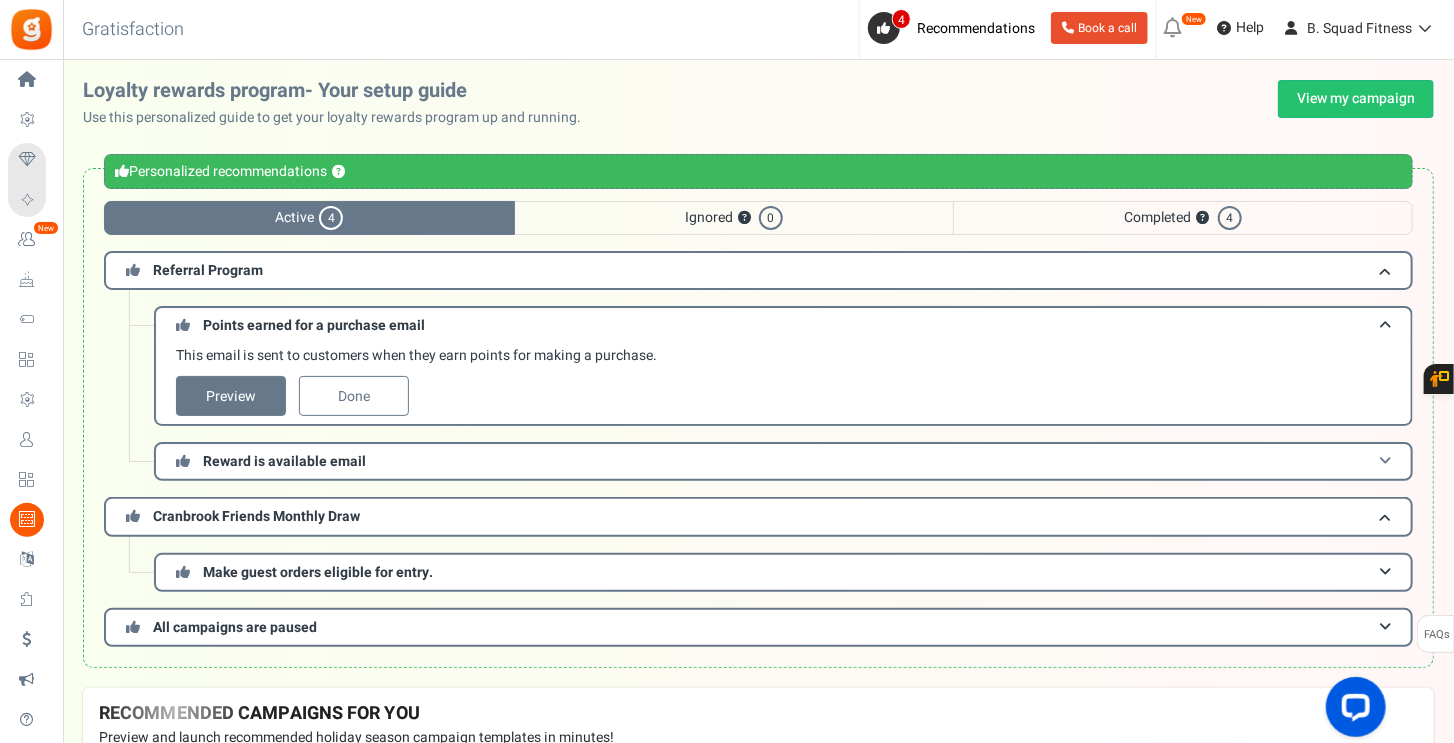 click on "Reward is available email" at bounding box center [783, 461] 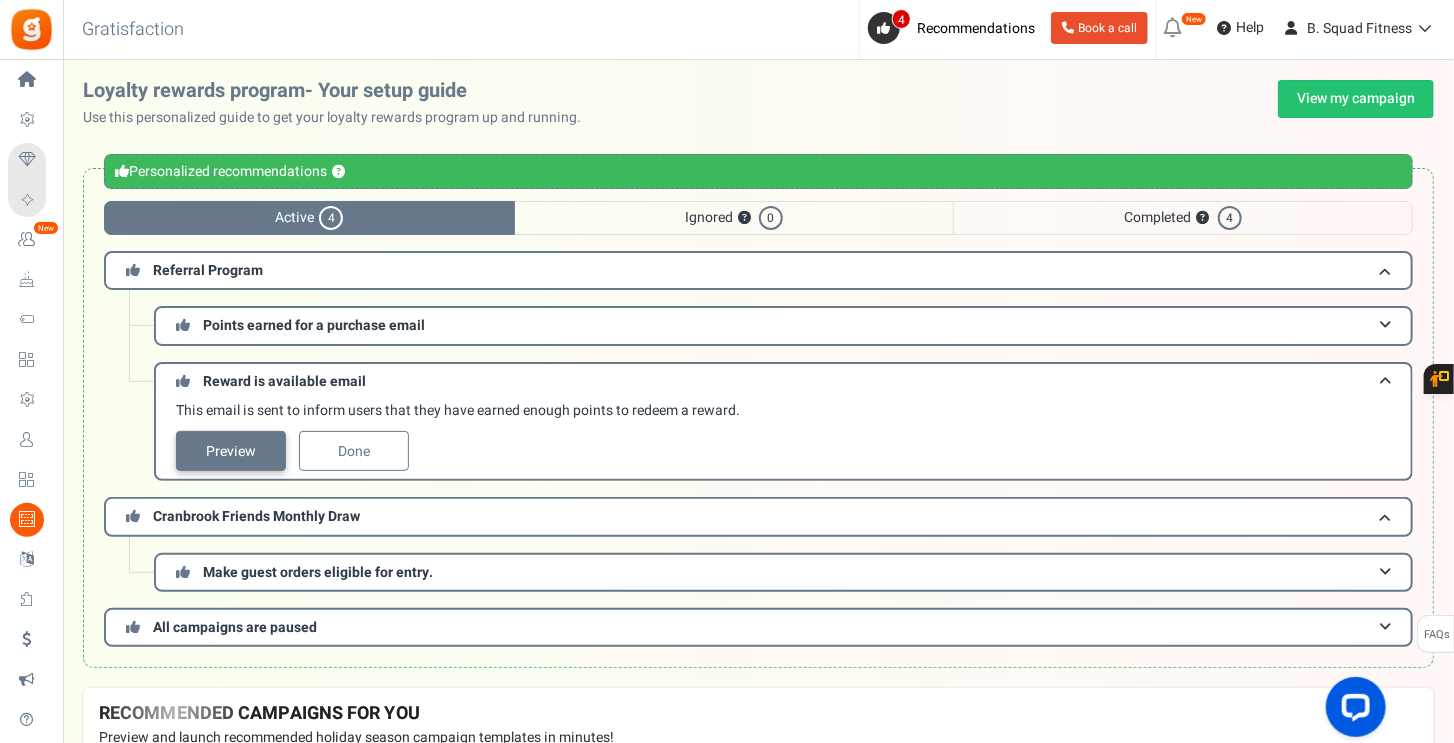 click on "Preview" at bounding box center (231, 451) 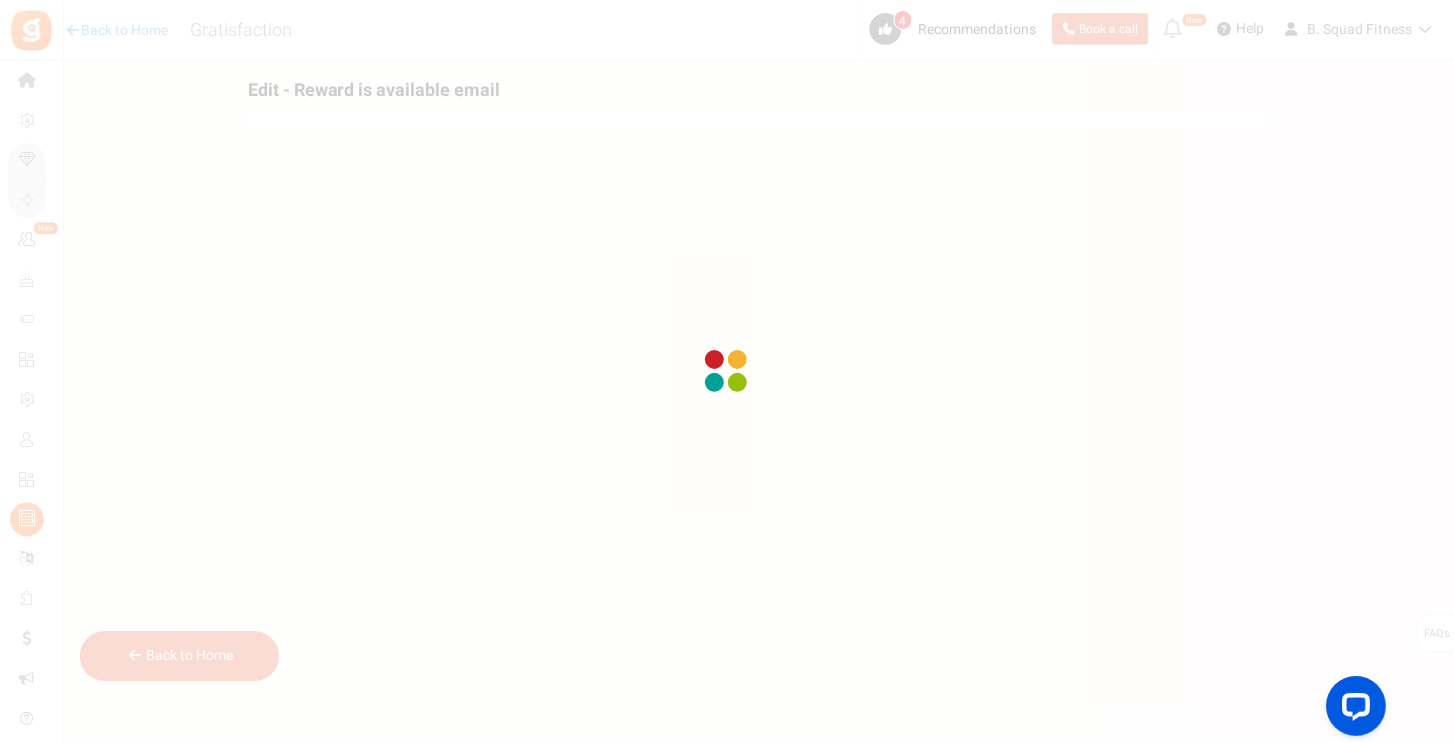 scroll, scrollTop: 0, scrollLeft: 0, axis: both 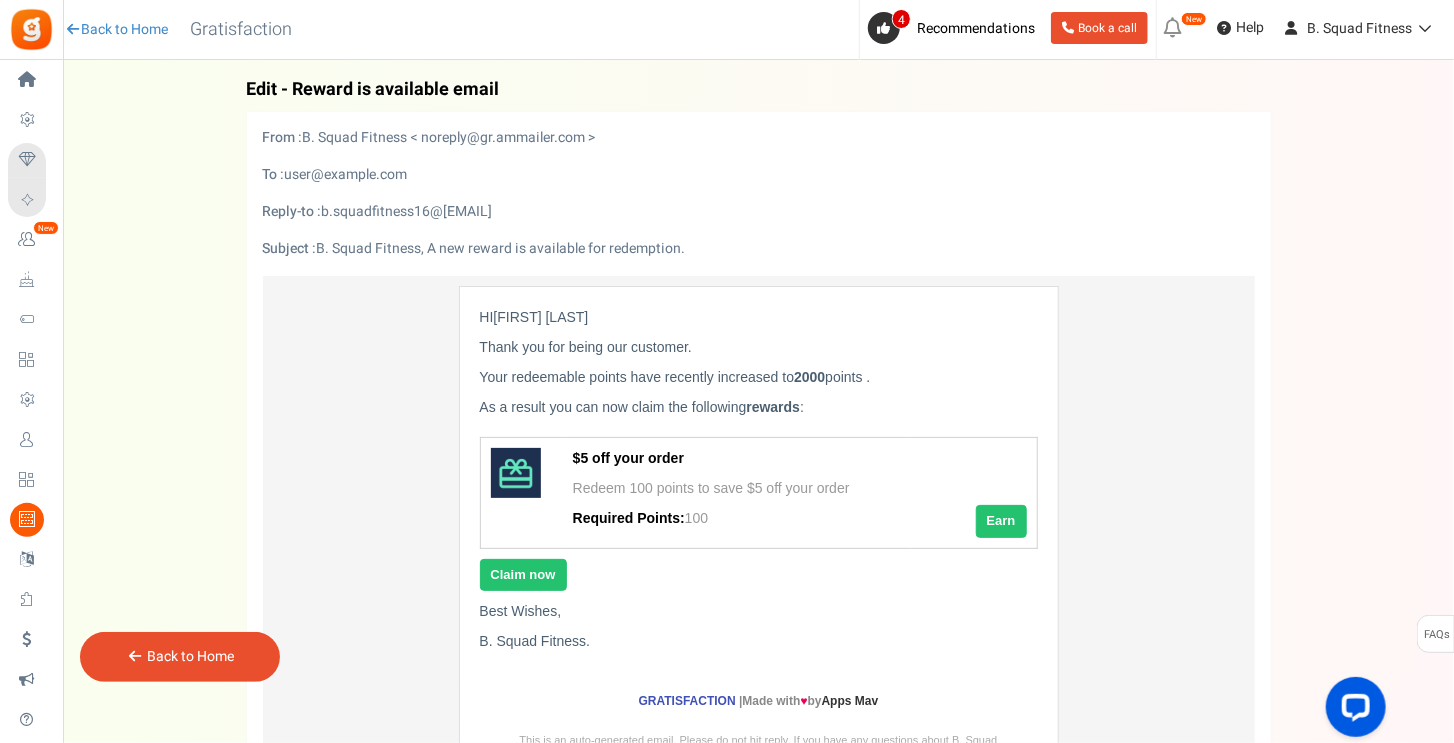 click on "Back to Home" at bounding box center (180, 657) 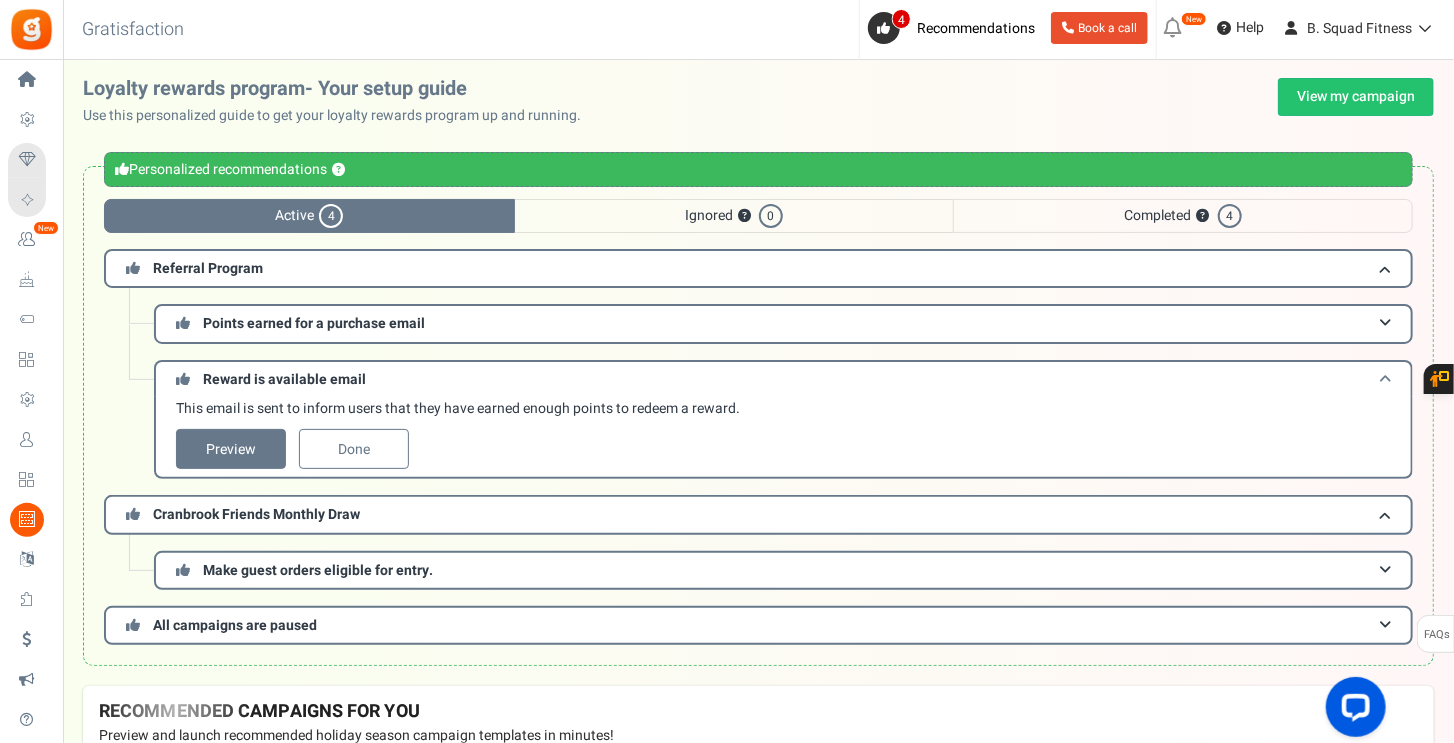 scroll, scrollTop: 0, scrollLeft: 0, axis: both 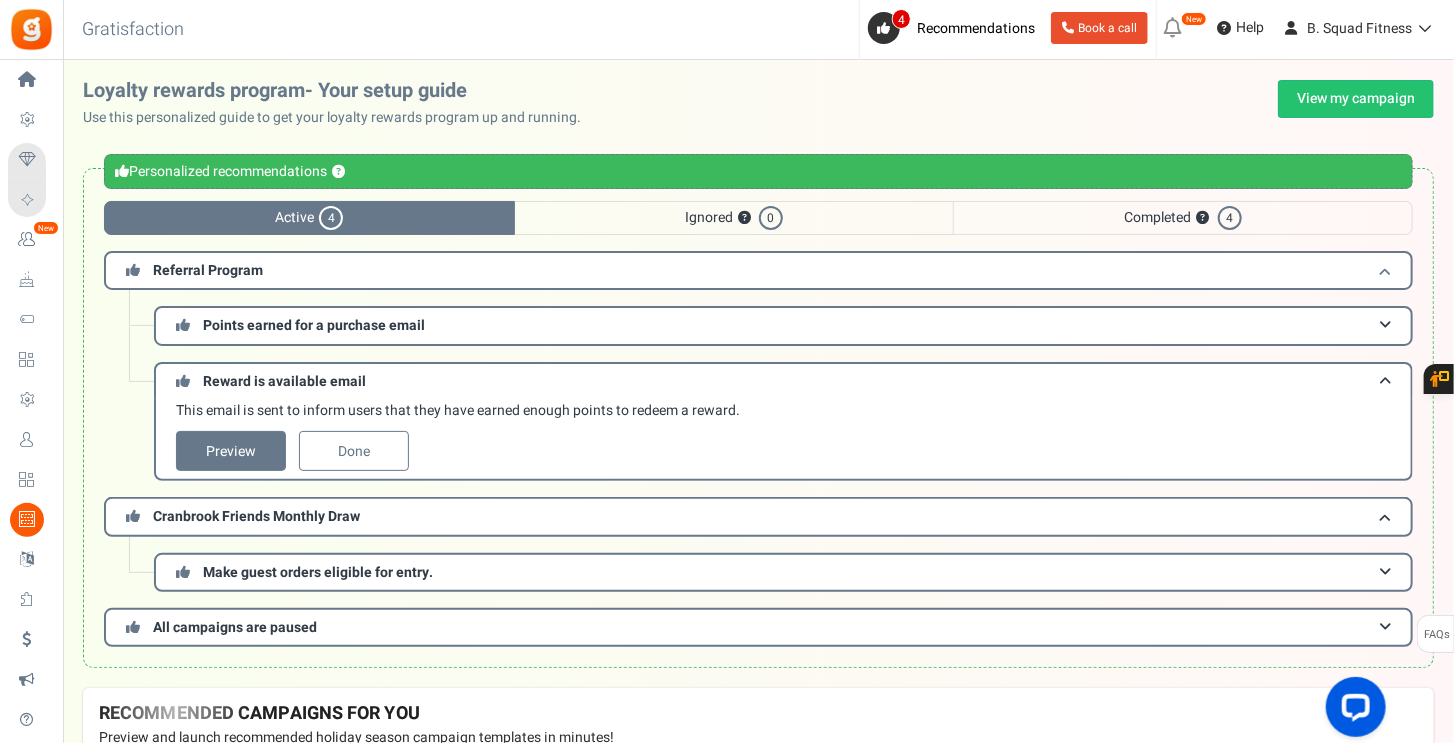 click on "Referral Program" at bounding box center (758, 270) 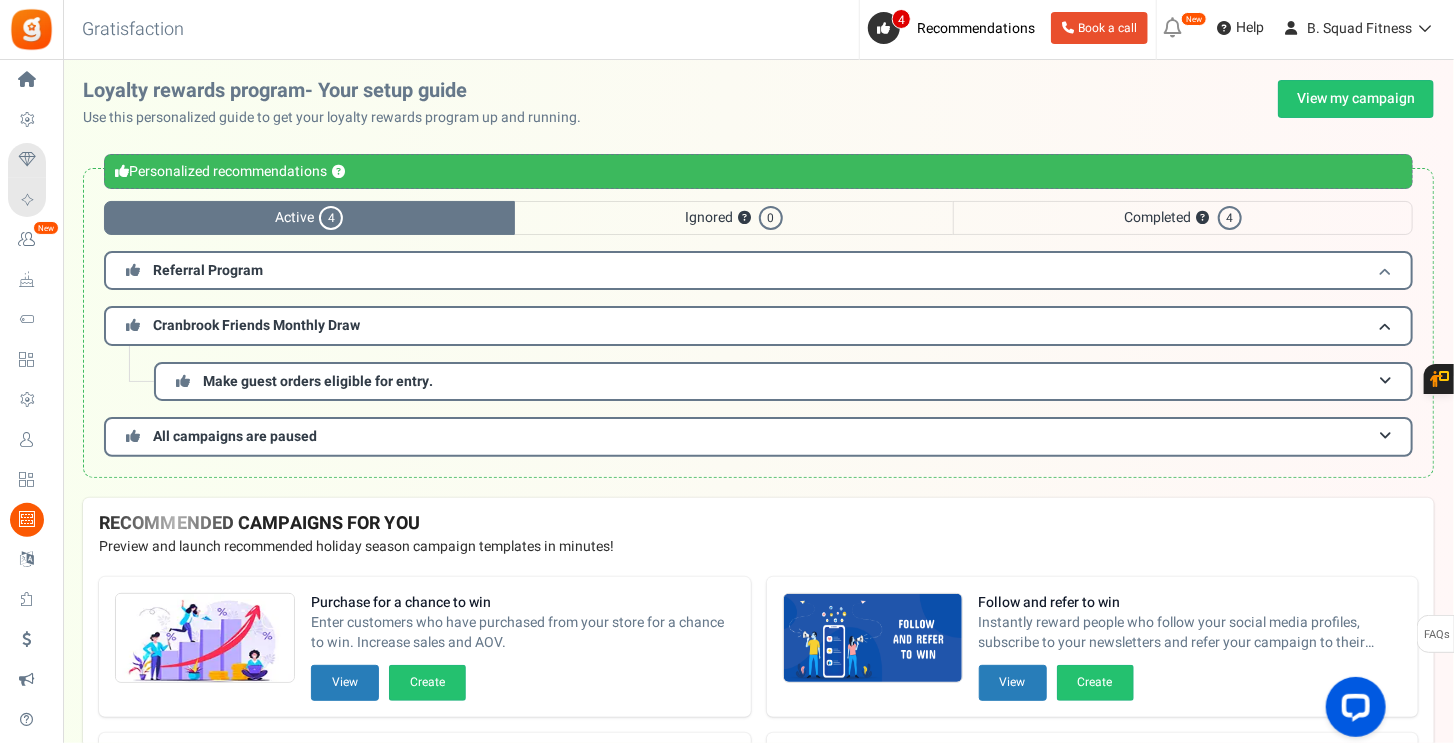 click on "Referral Program" at bounding box center [758, 270] 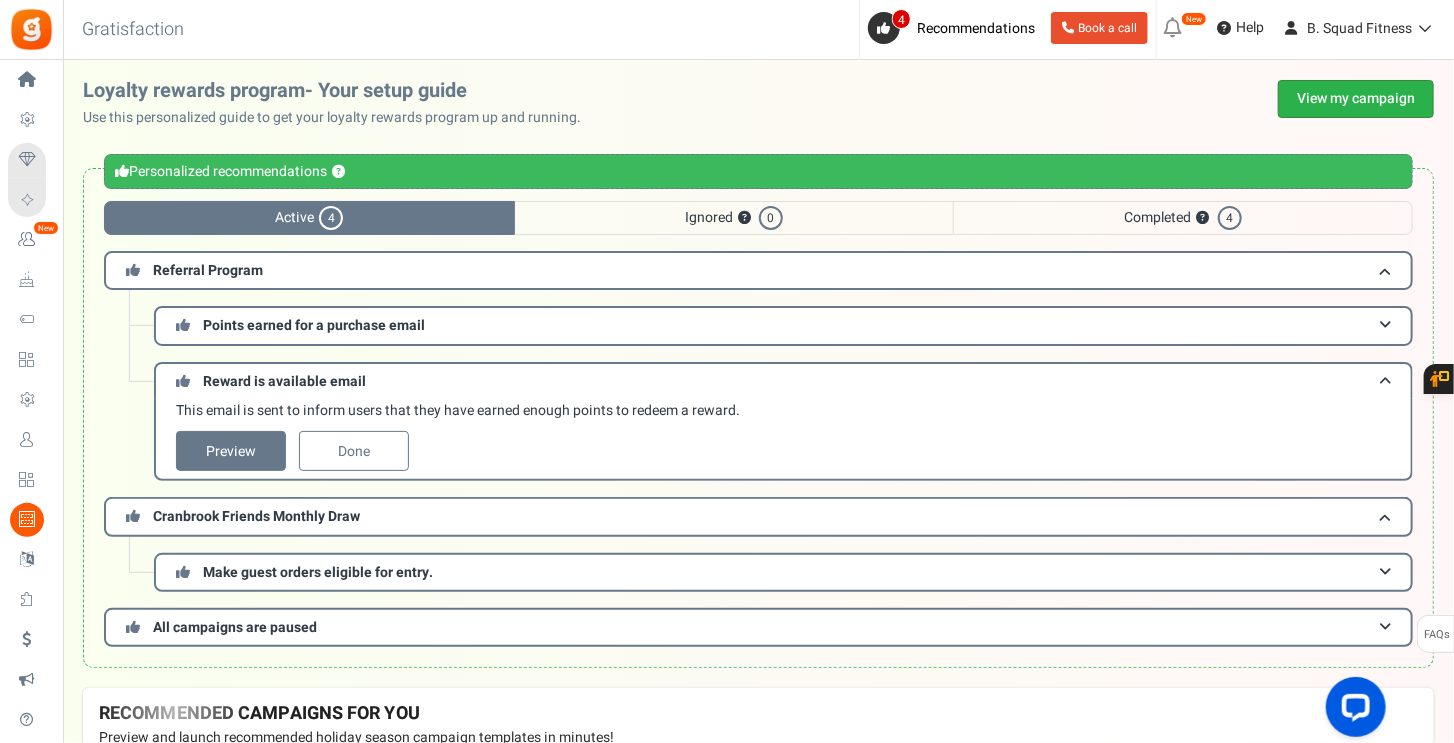 click on "View my campaign" at bounding box center (1356, 99) 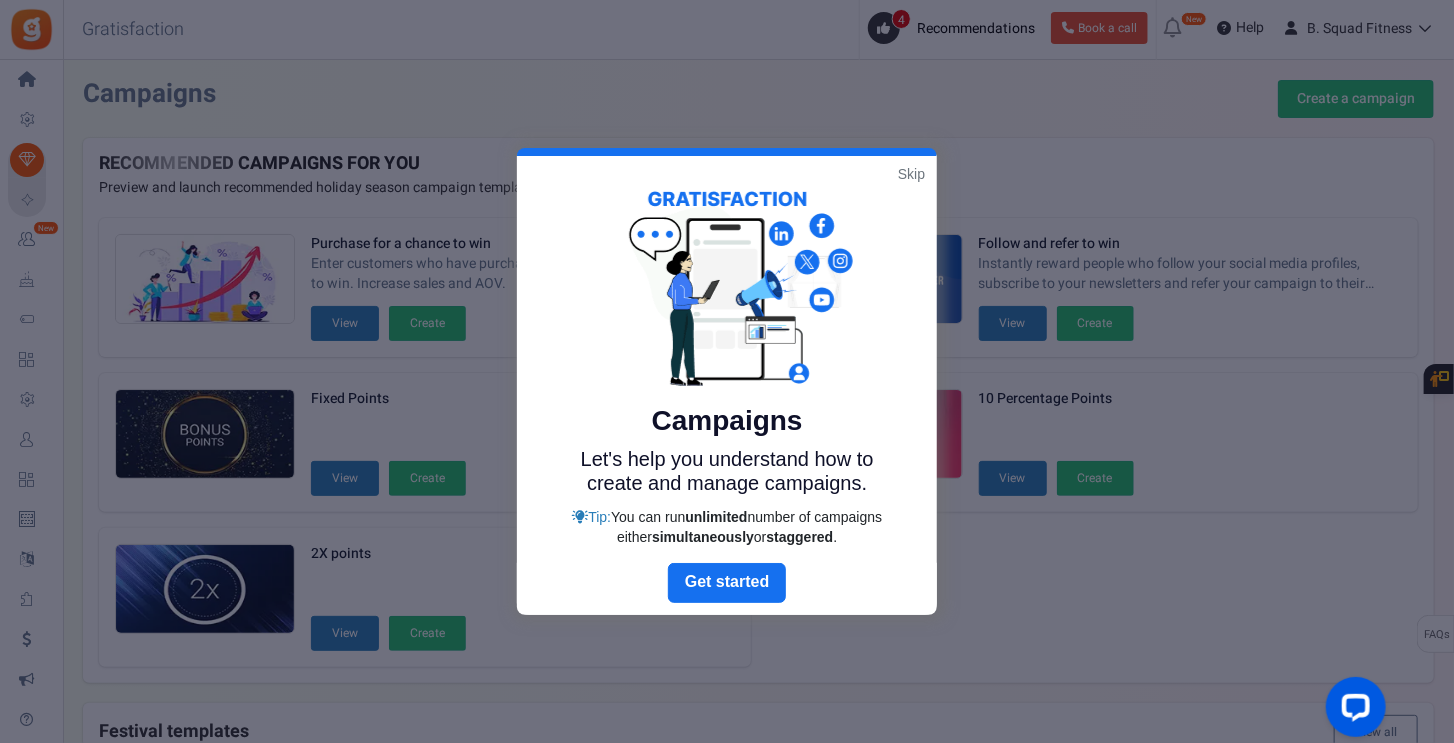 scroll, scrollTop: 0, scrollLeft: 0, axis: both 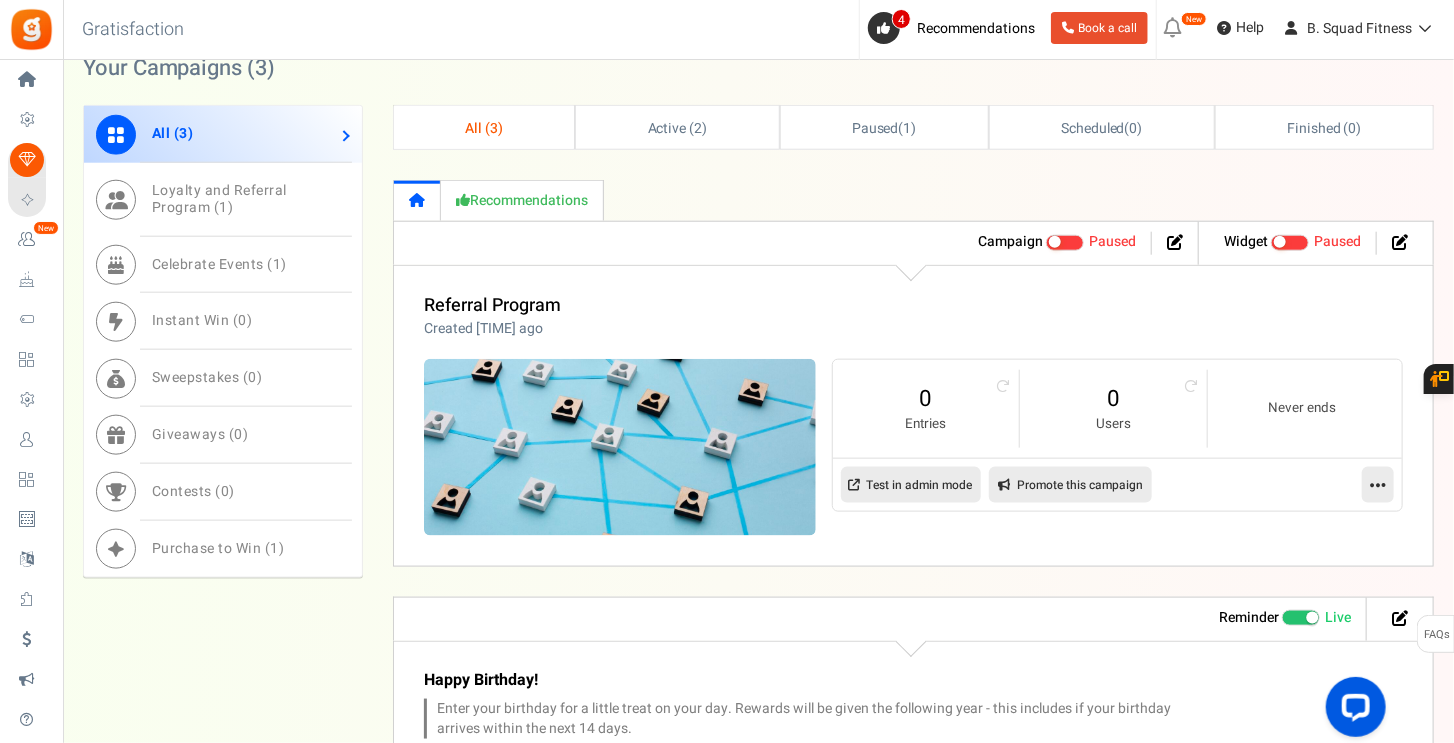 click on "Test in admin mode" at bounding box center (911, 485) 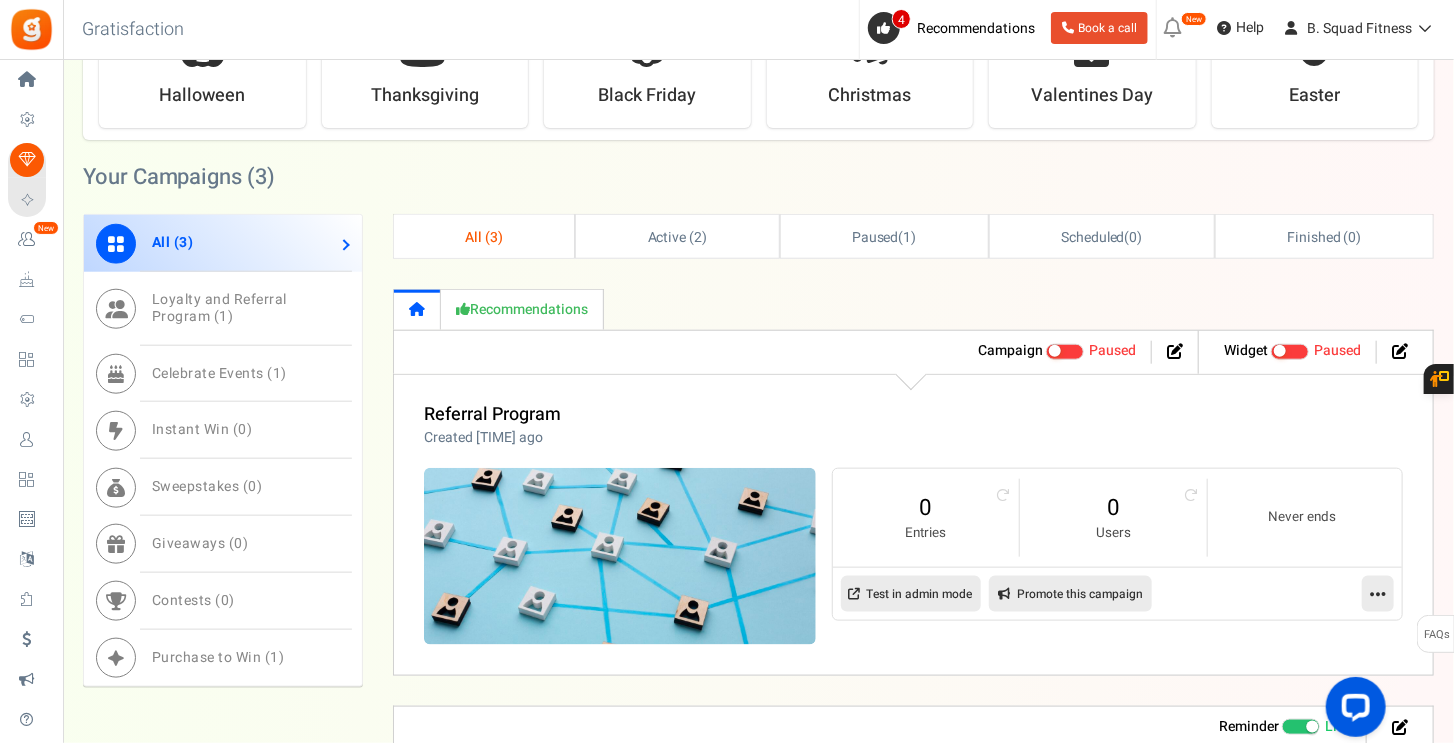 scroll, scrollTop: 859, scrollLeft: 0, axis: vertical 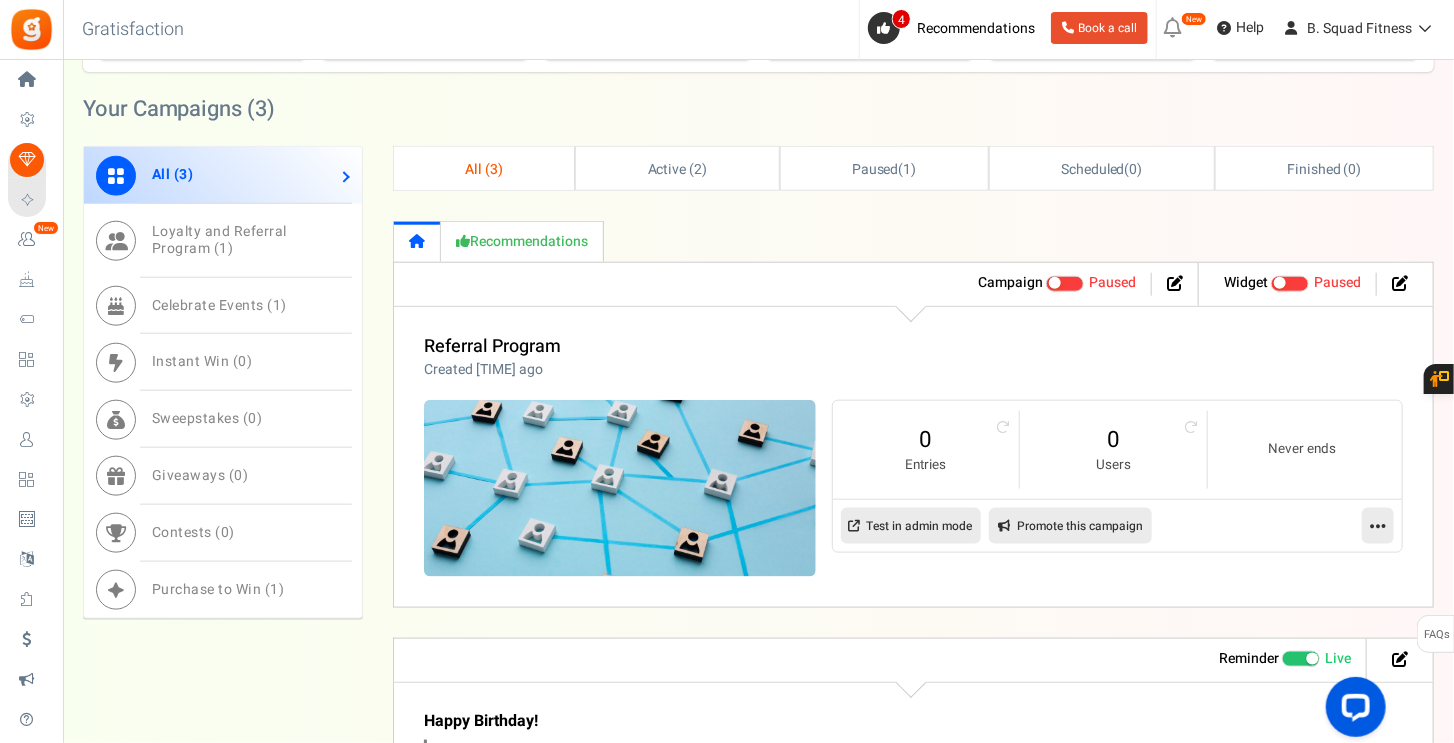 click at bounding box center [1378, 526] 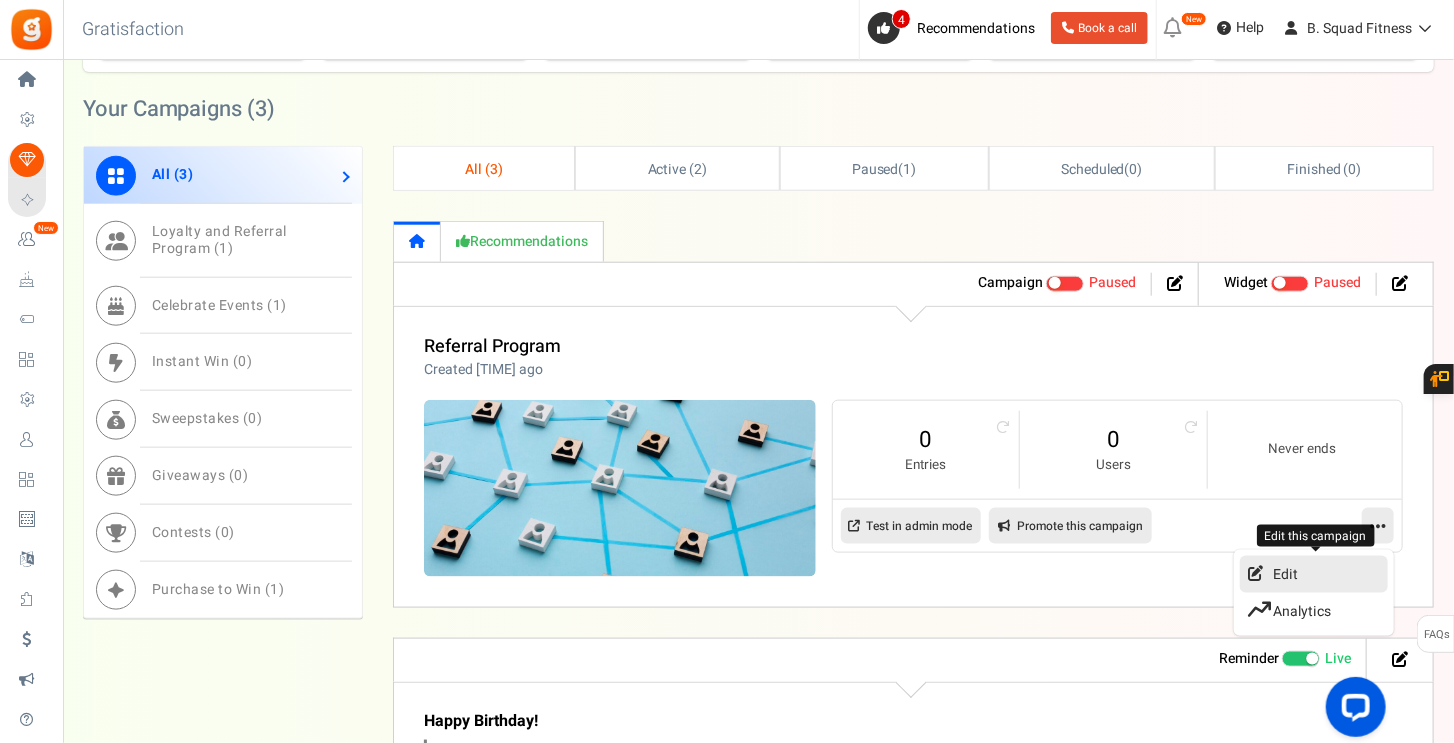 click on "Edit" at bounding box center [1314, 574] 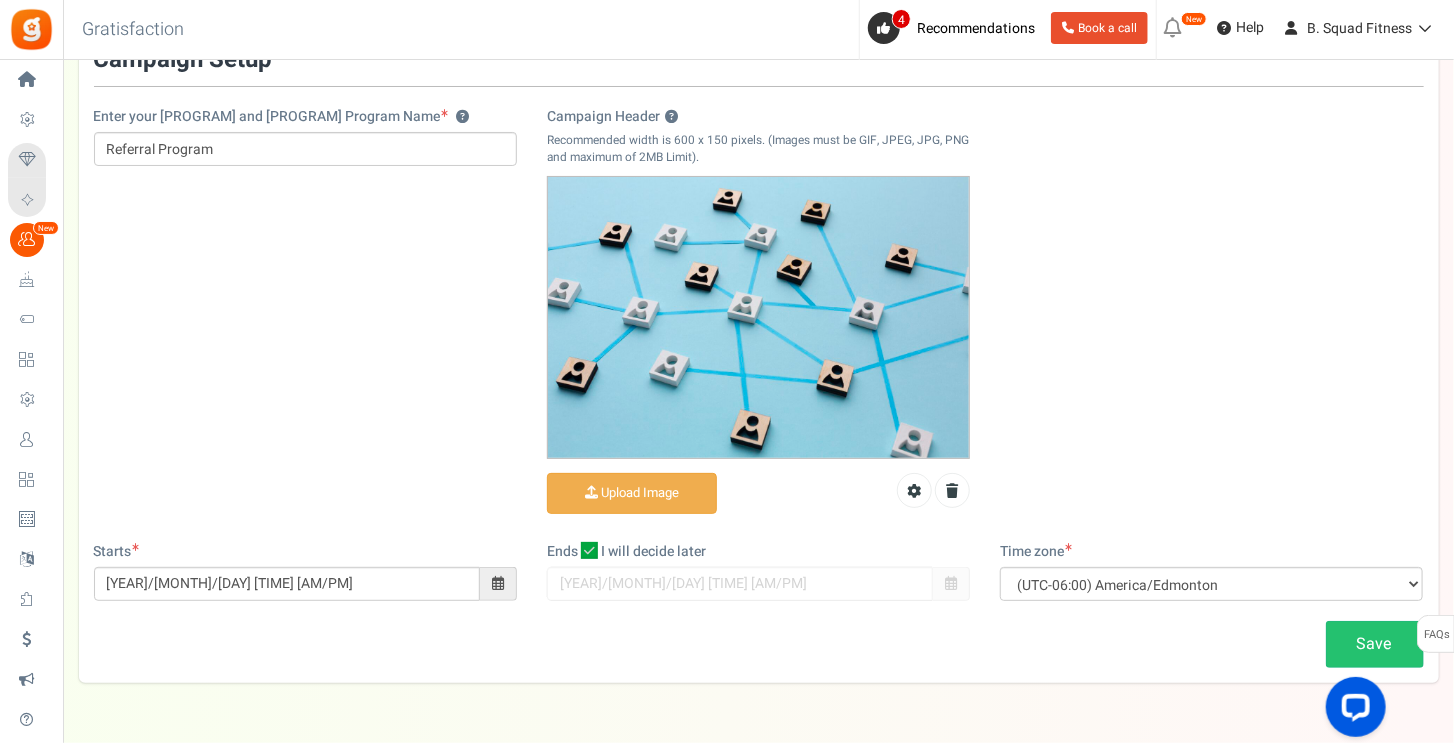 scroll, scrollTop: 220, scrollLeft: 0, axis: vertical 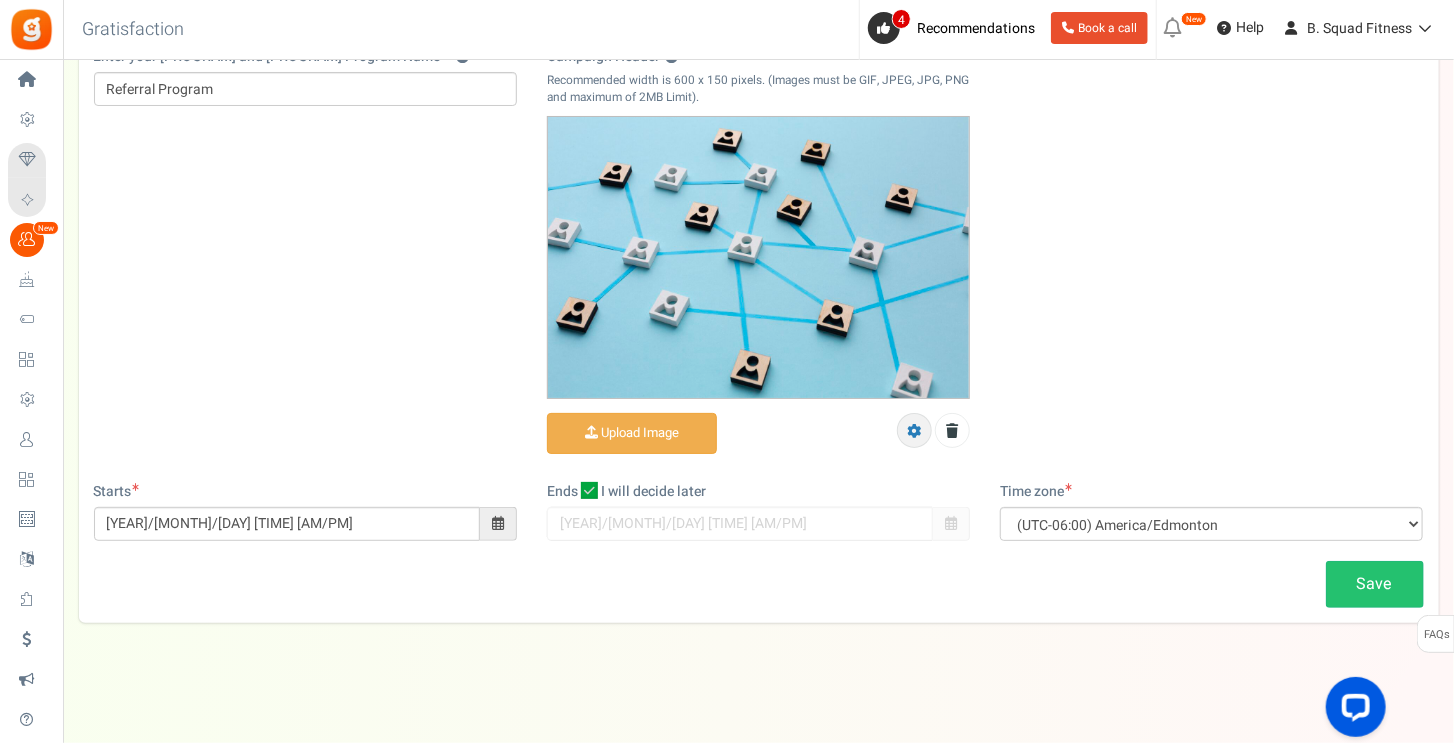 click at bounding box center (915, 431) 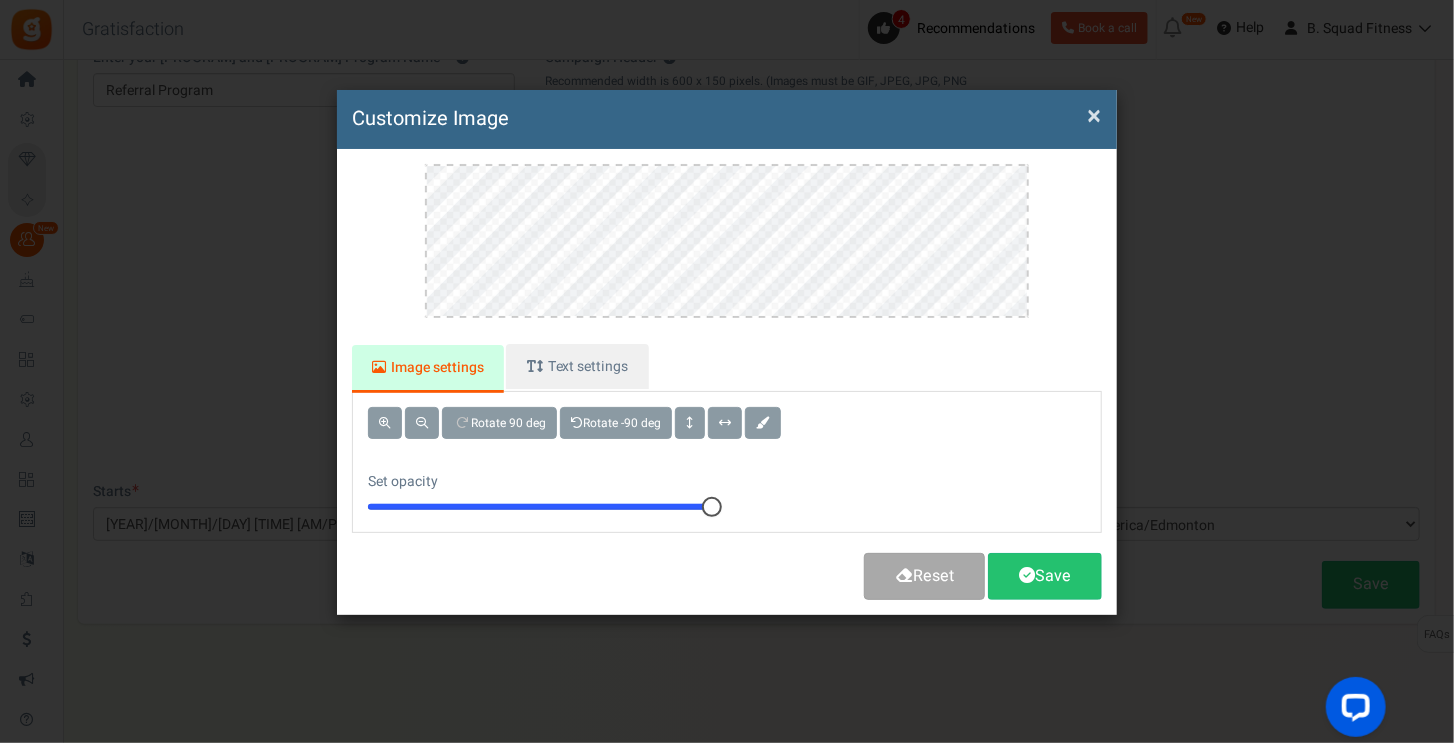 scroll, scrollTop: 0, scrollLeft: 0, axis: both 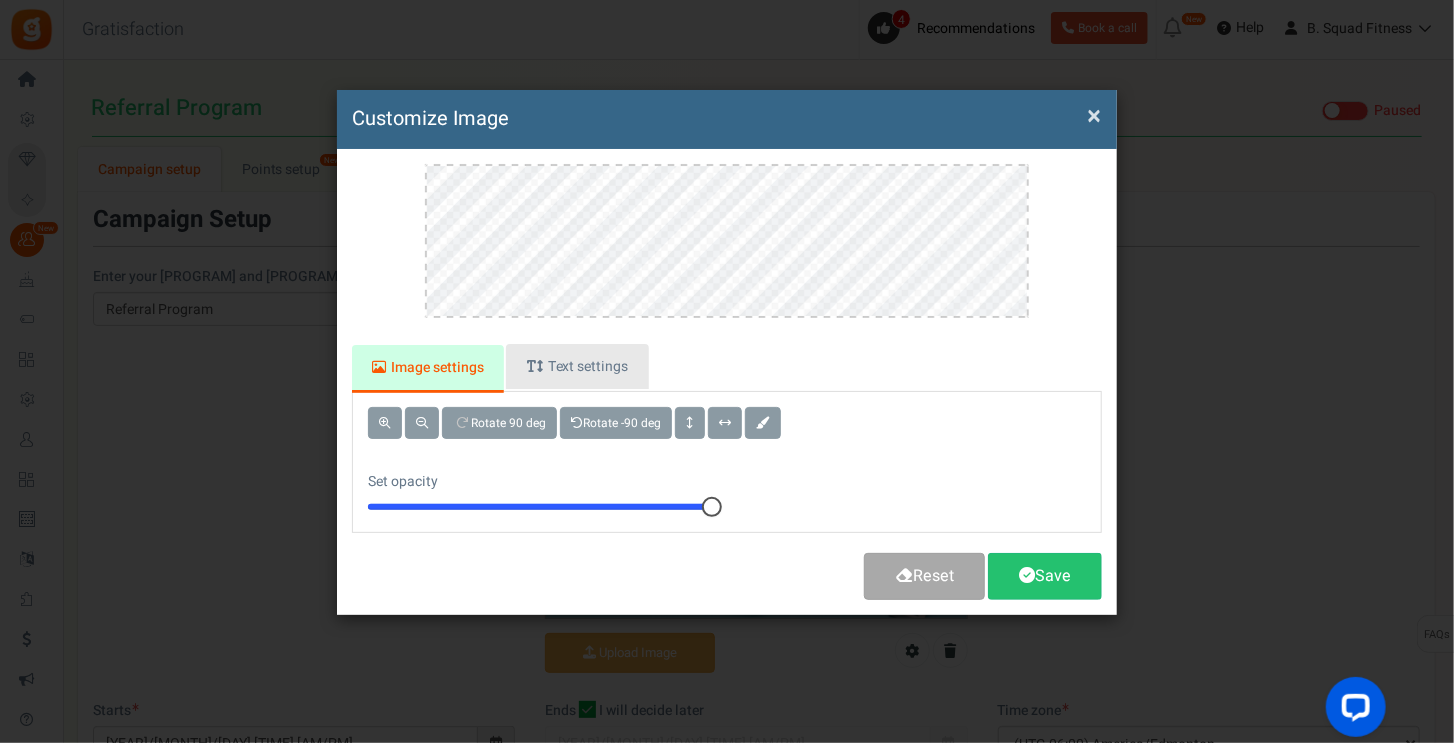 click on "Text settings" at bounding box center (577, 366) 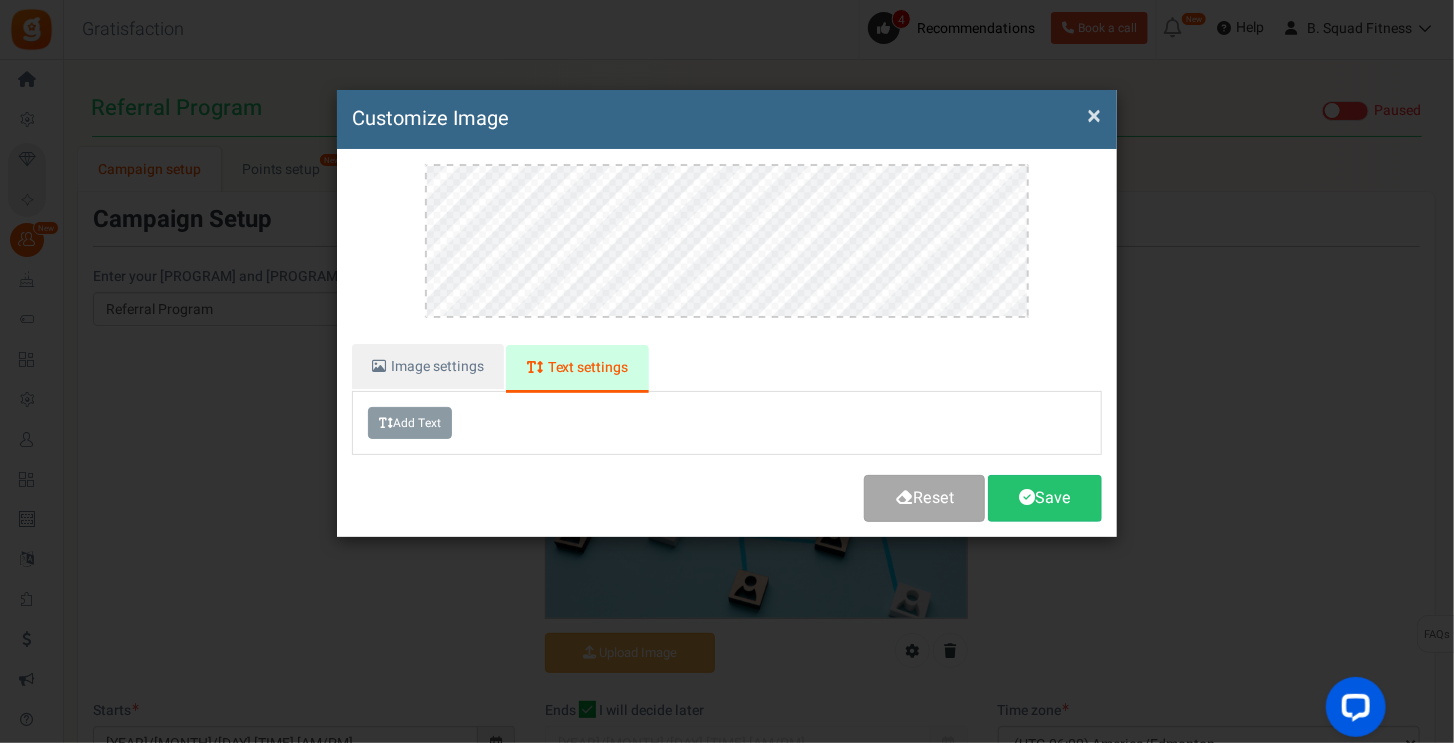 click on "×" at bounding box center (1094, 116) 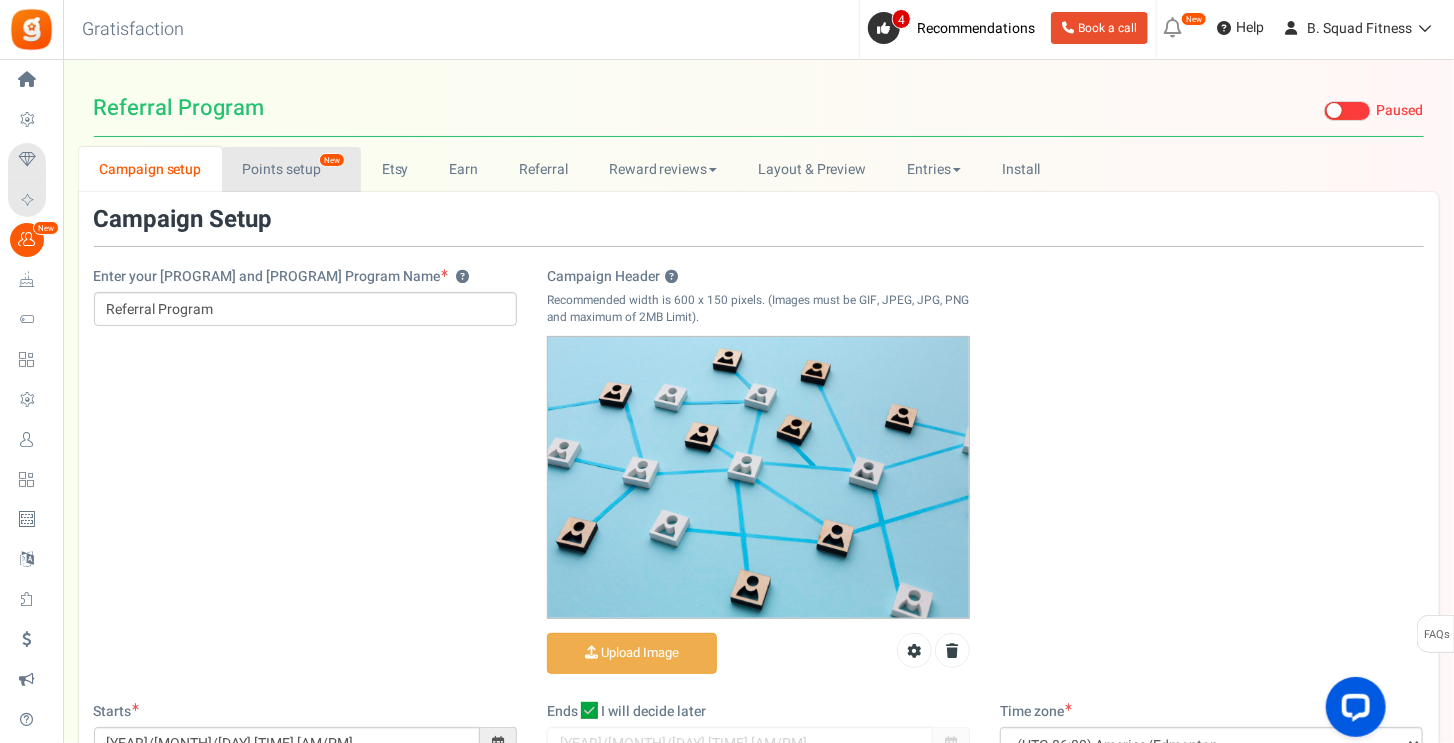 click on "Points setup
New" at bounding box center [291, 169] 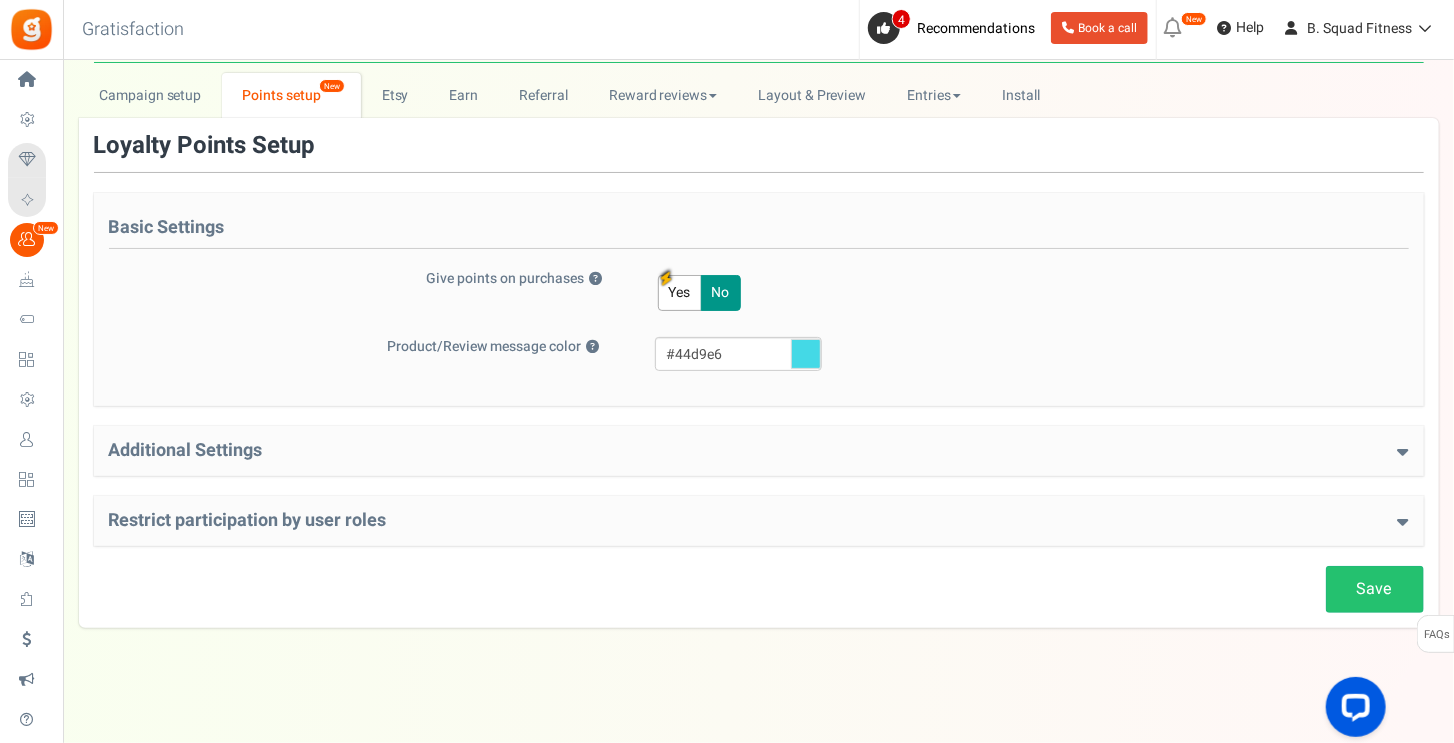 scroll, scrollTop: 78, scrollLeft: 0, axis: vertical 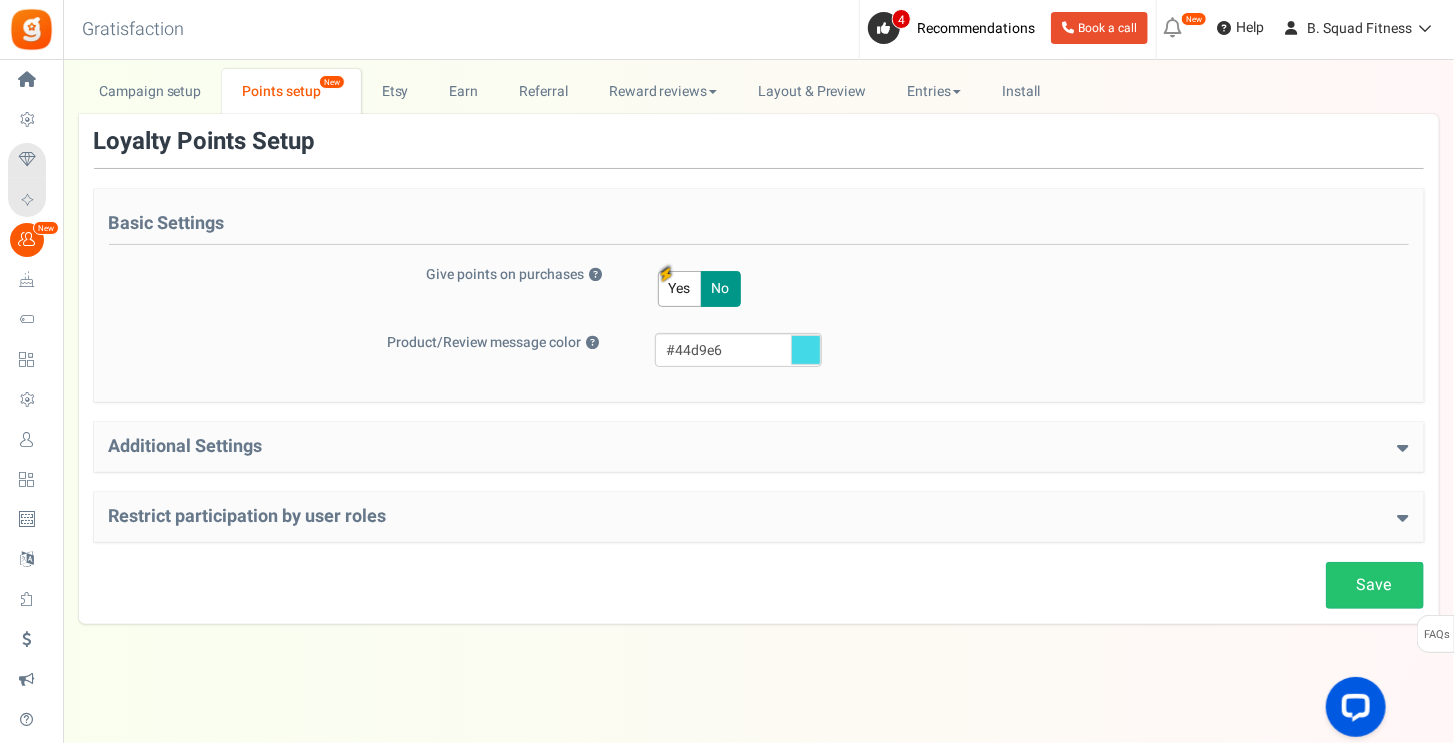 click on "Additional Settings" at bounding box center [759, 447] 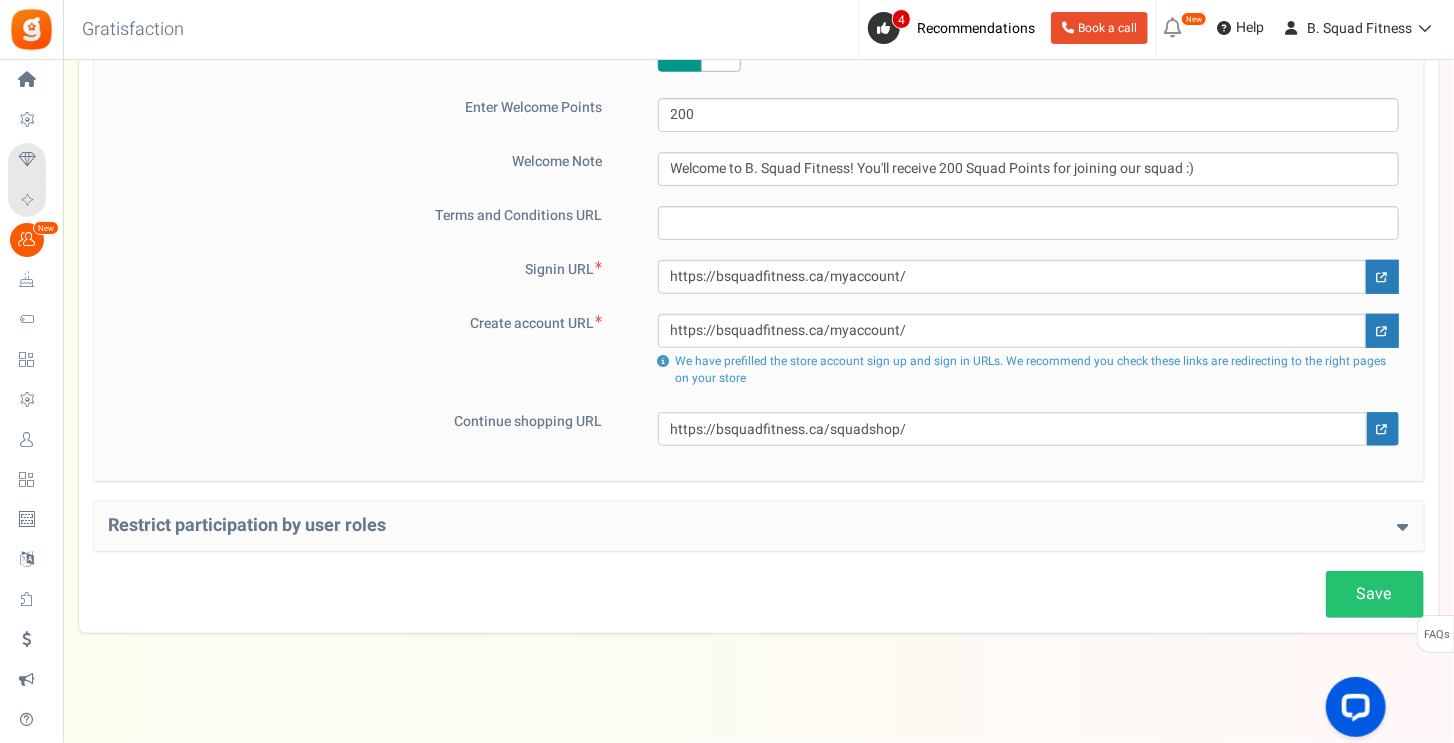 scroll, scrollTop: 540, scrollLeft: 0, axis: vertical 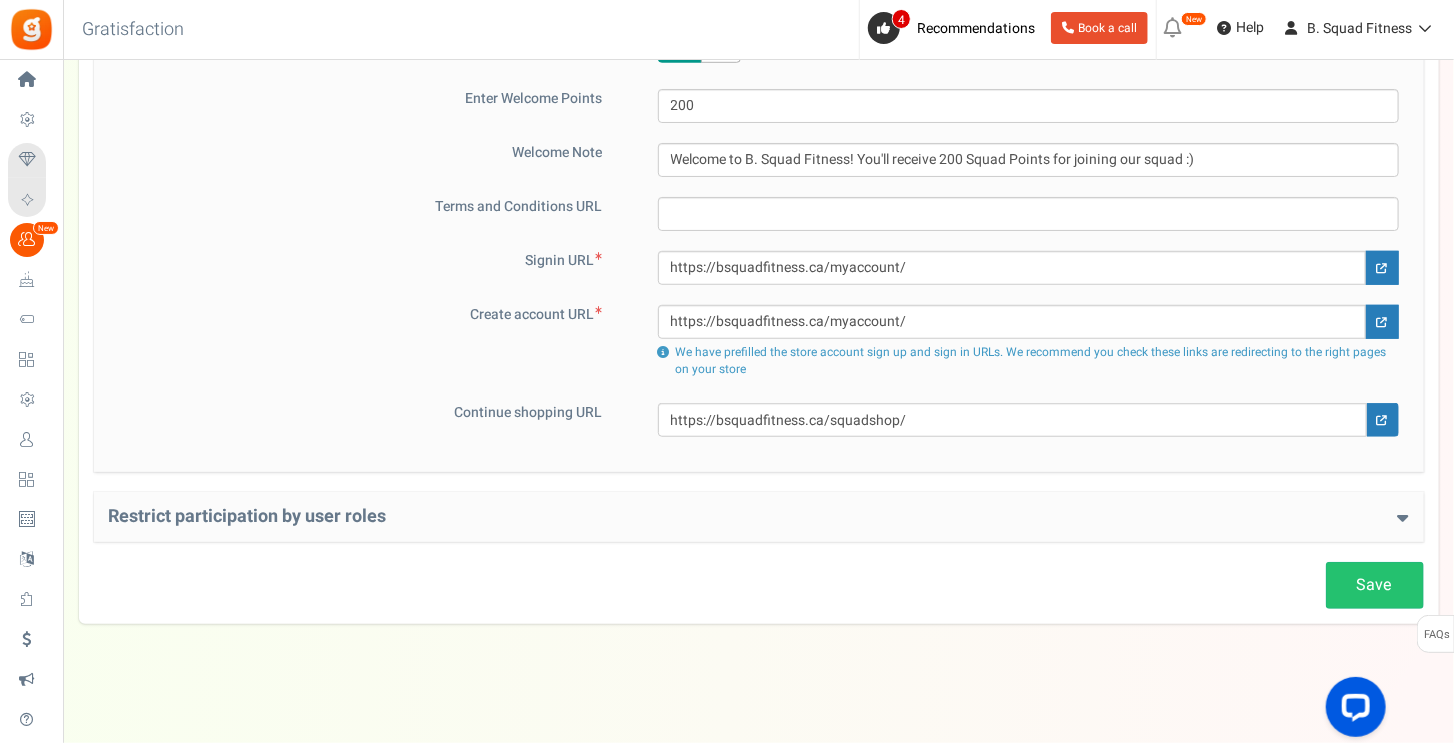 click on "Restrict participation by user roles
Restrict user roles from participating in your program
?
Yes
No
User roles
Allow the below entered user roles
?
? click here ? <span class="close"></span> ?" at bounding box center [759, 517] 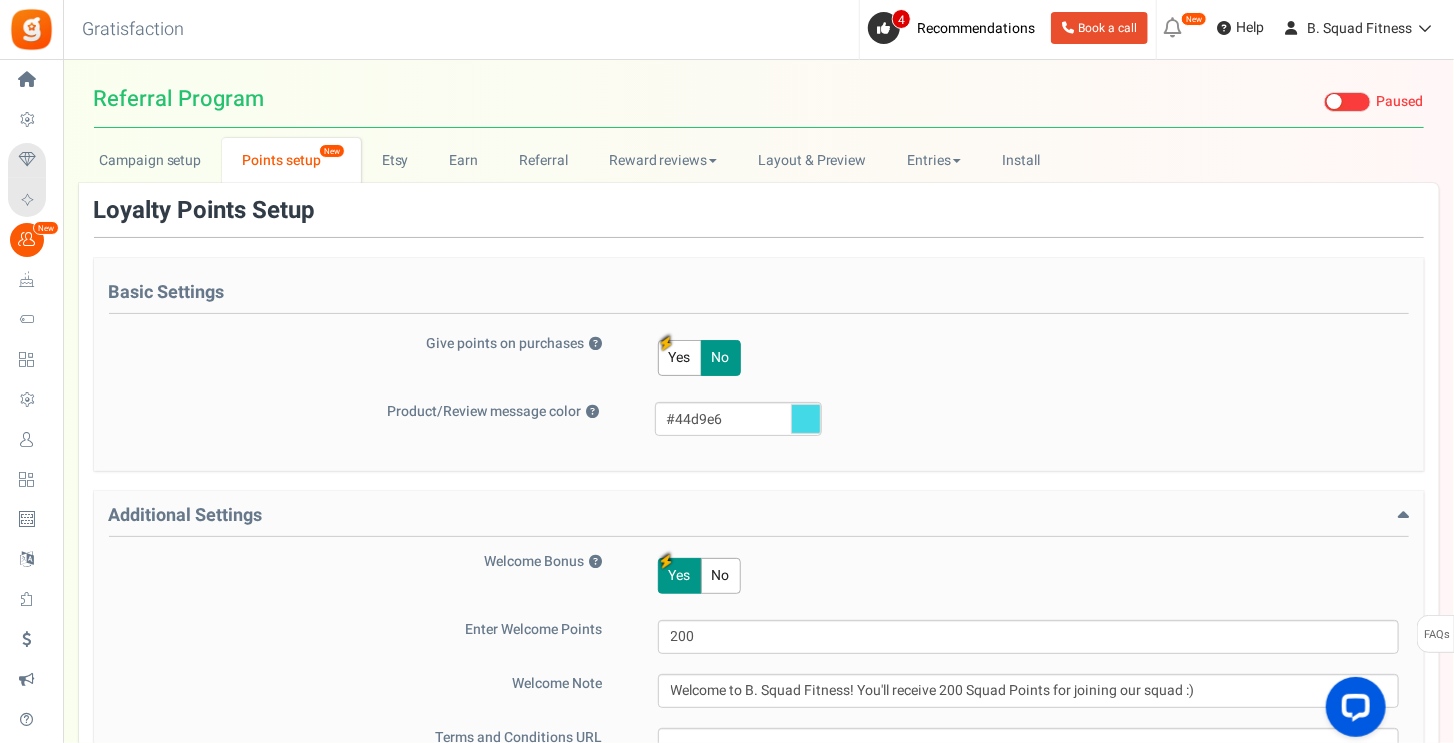 scroll, scrollTop: 0, scrollLeft: 0, axis: both 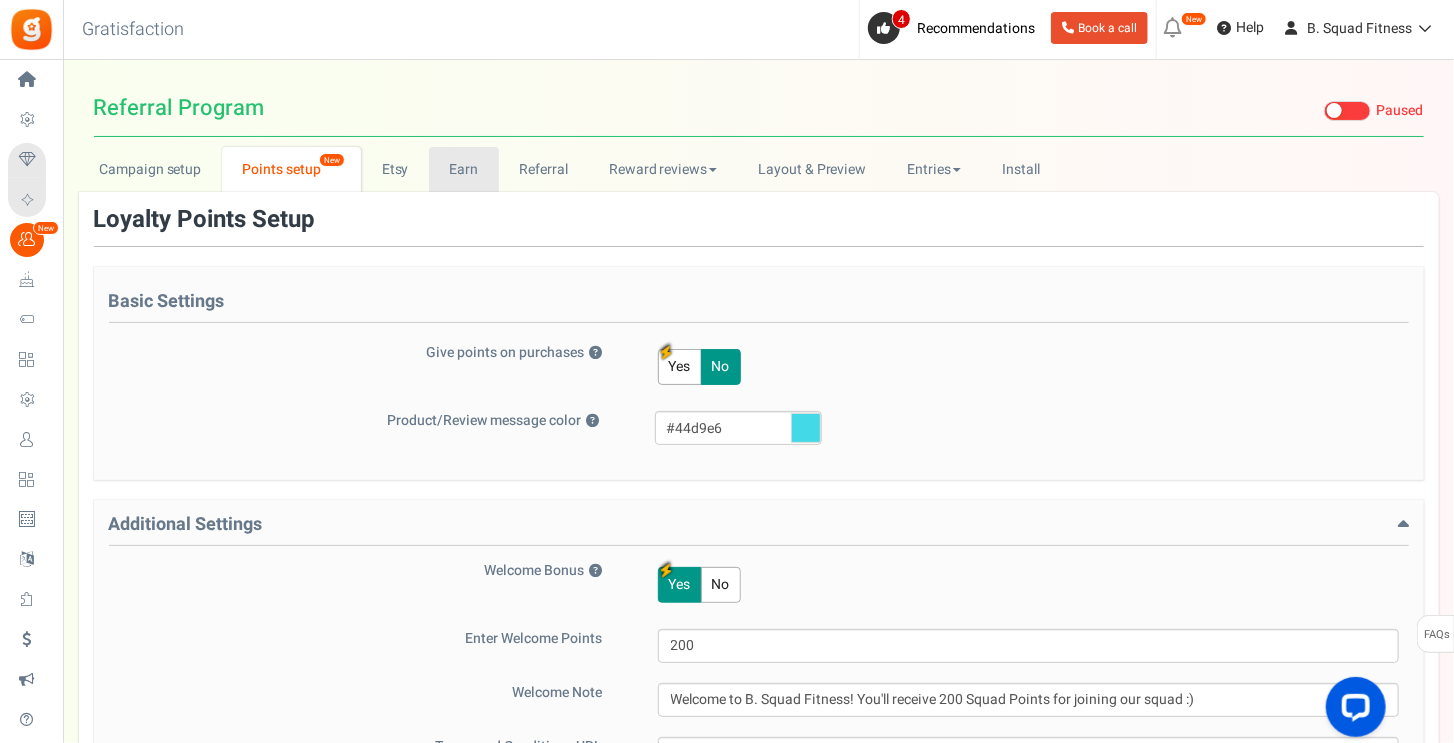 click on "Earn" at bounding box center [464, 169] 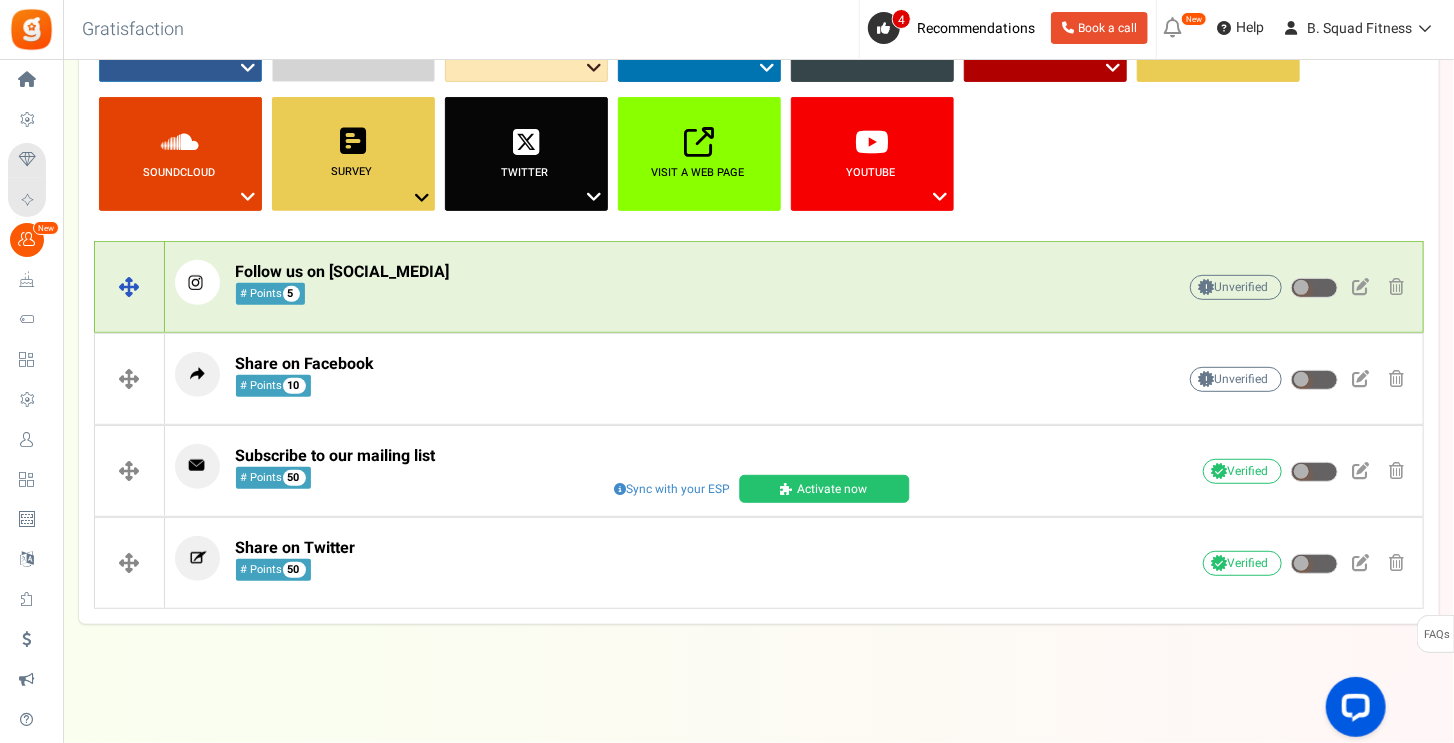 scroll, scrollTop: 0, scrollLeft: 0, axis: both 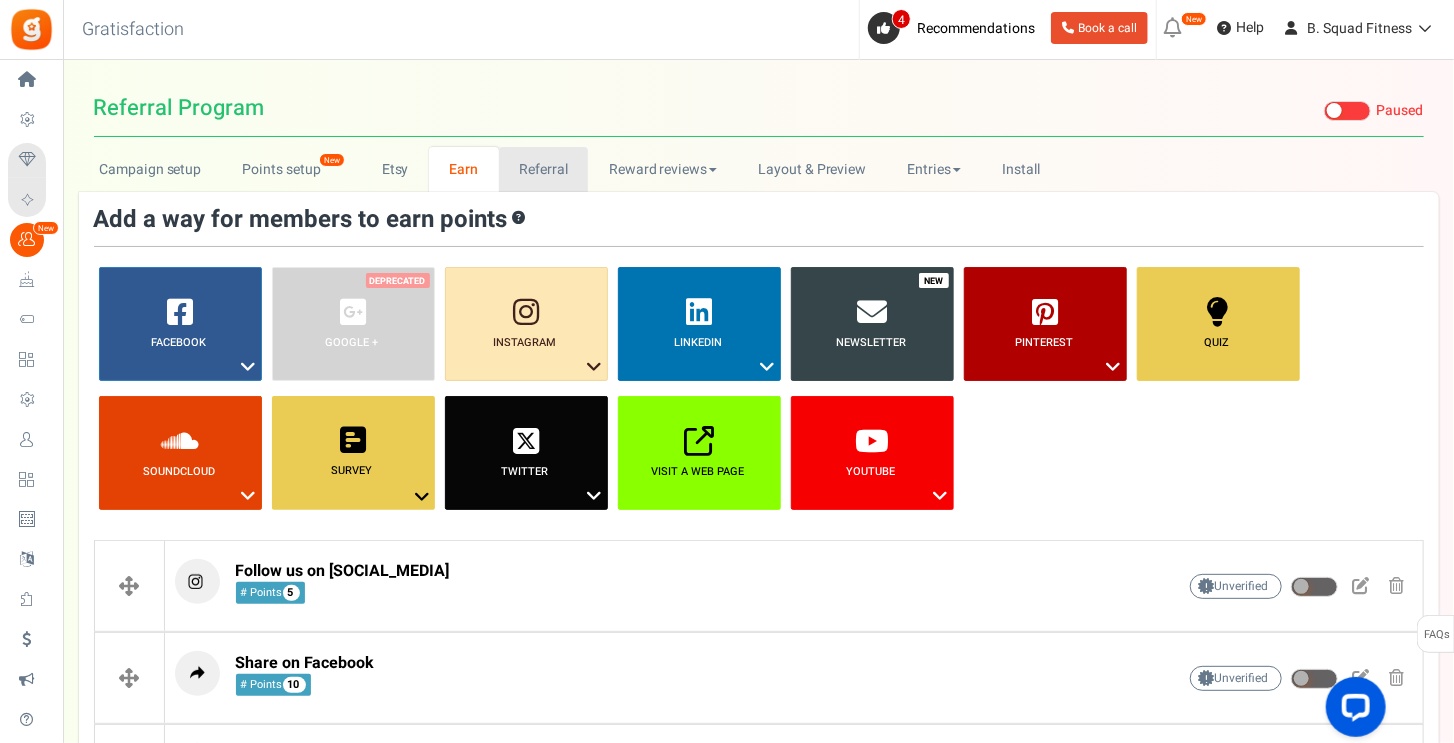 click on "Referral" at bounding box center [544, 169] 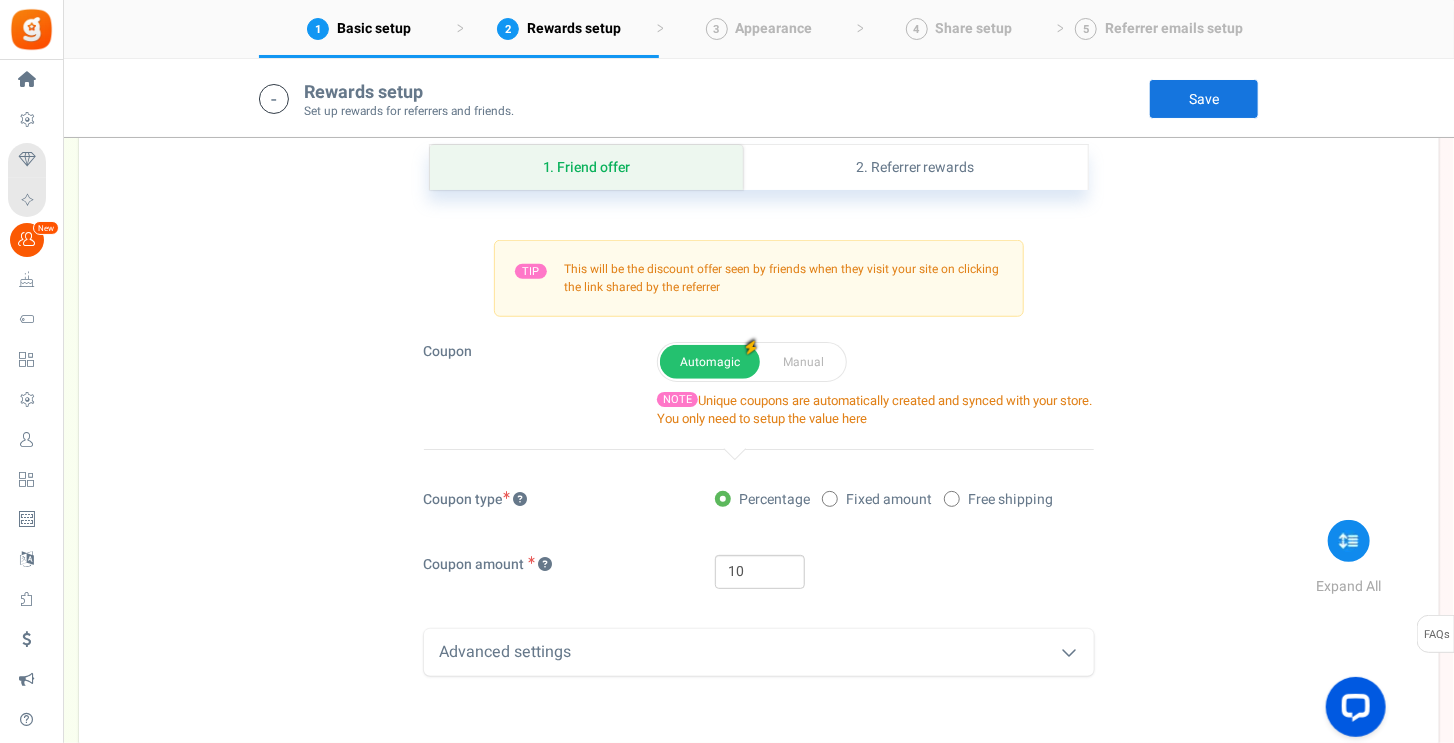 scroll, scrollTop: 600, scrollLeft: 0, axis: vertical 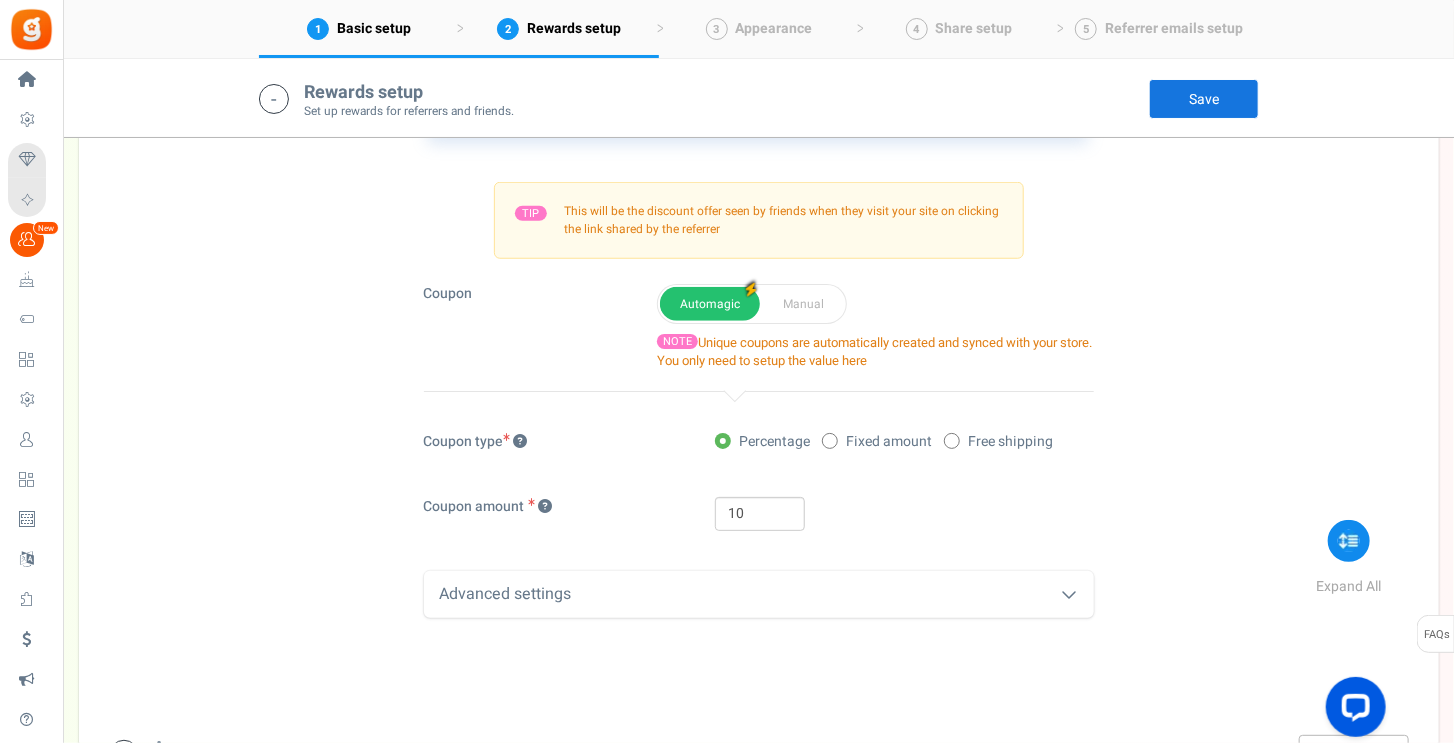 click on "Advanced settings" at bounding box center [759, 594] 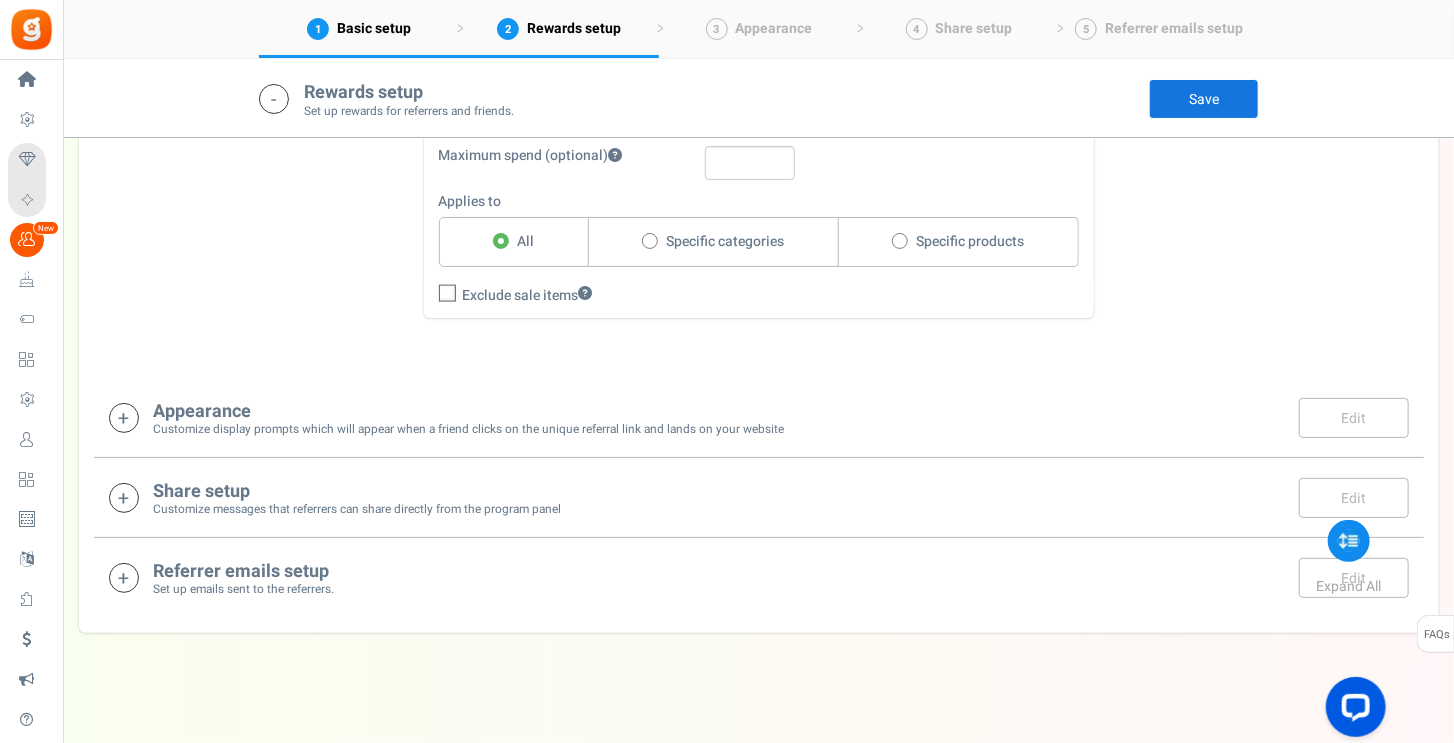 scroll, scrollTop: 1140, scrollLeft: 0, axis: vertical 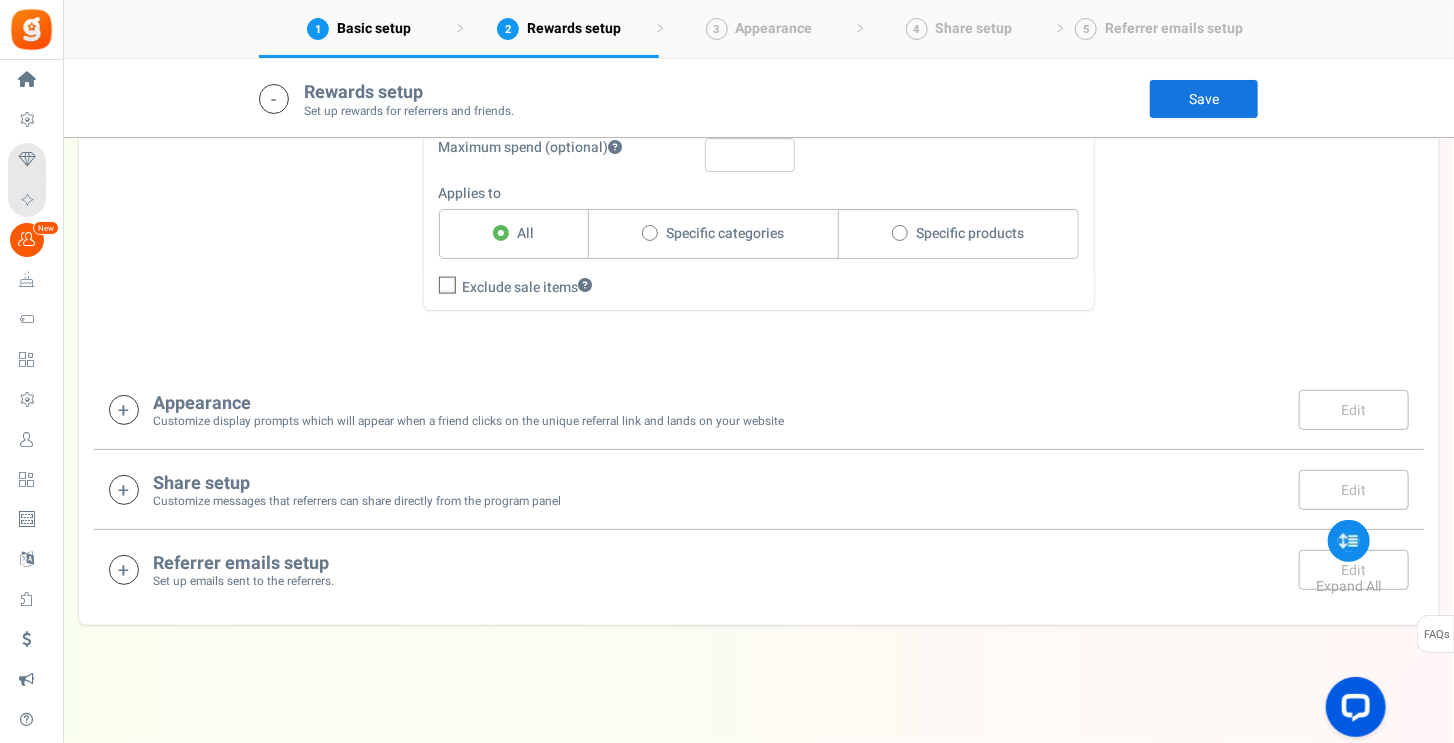 click at bounding box center (124, 410) 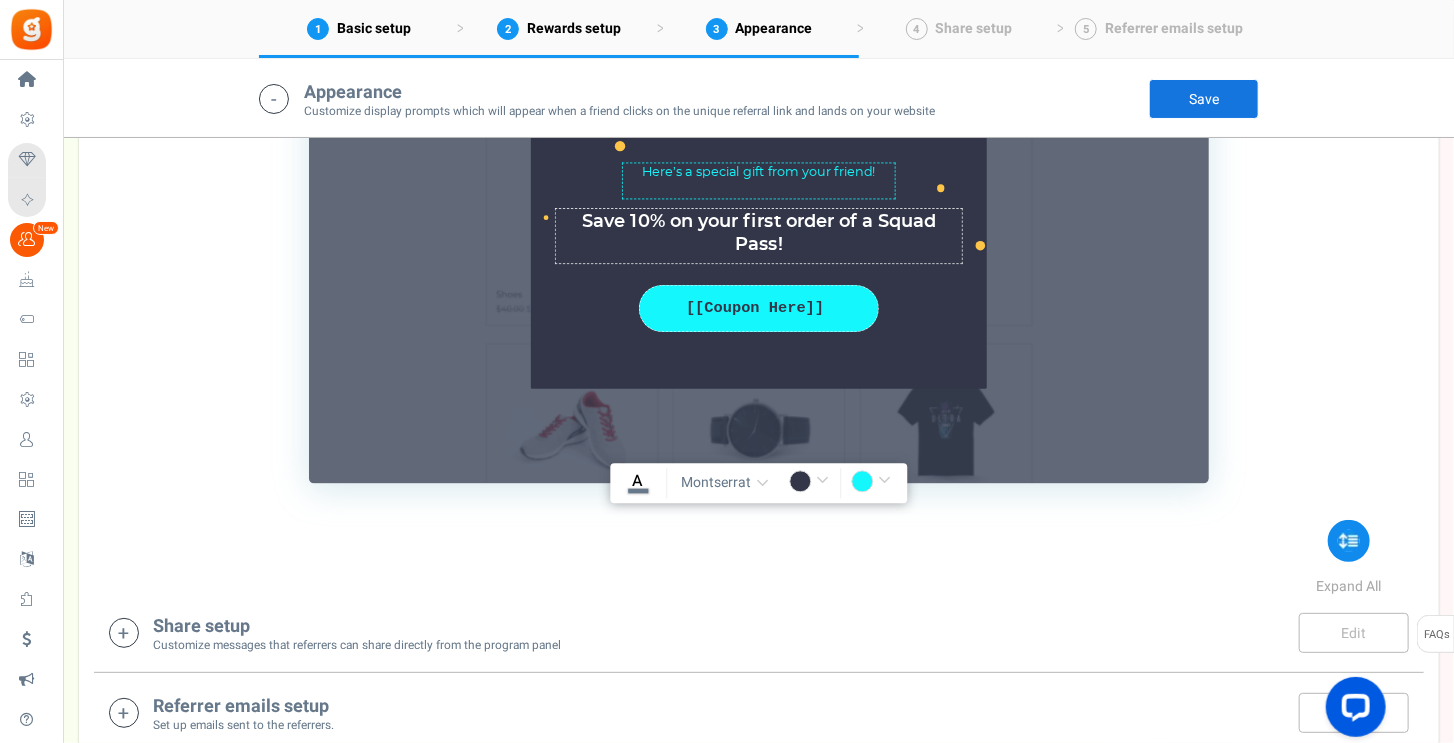 scroll, scrollTop: 1949, scrollLeft: 0, axis: vertical 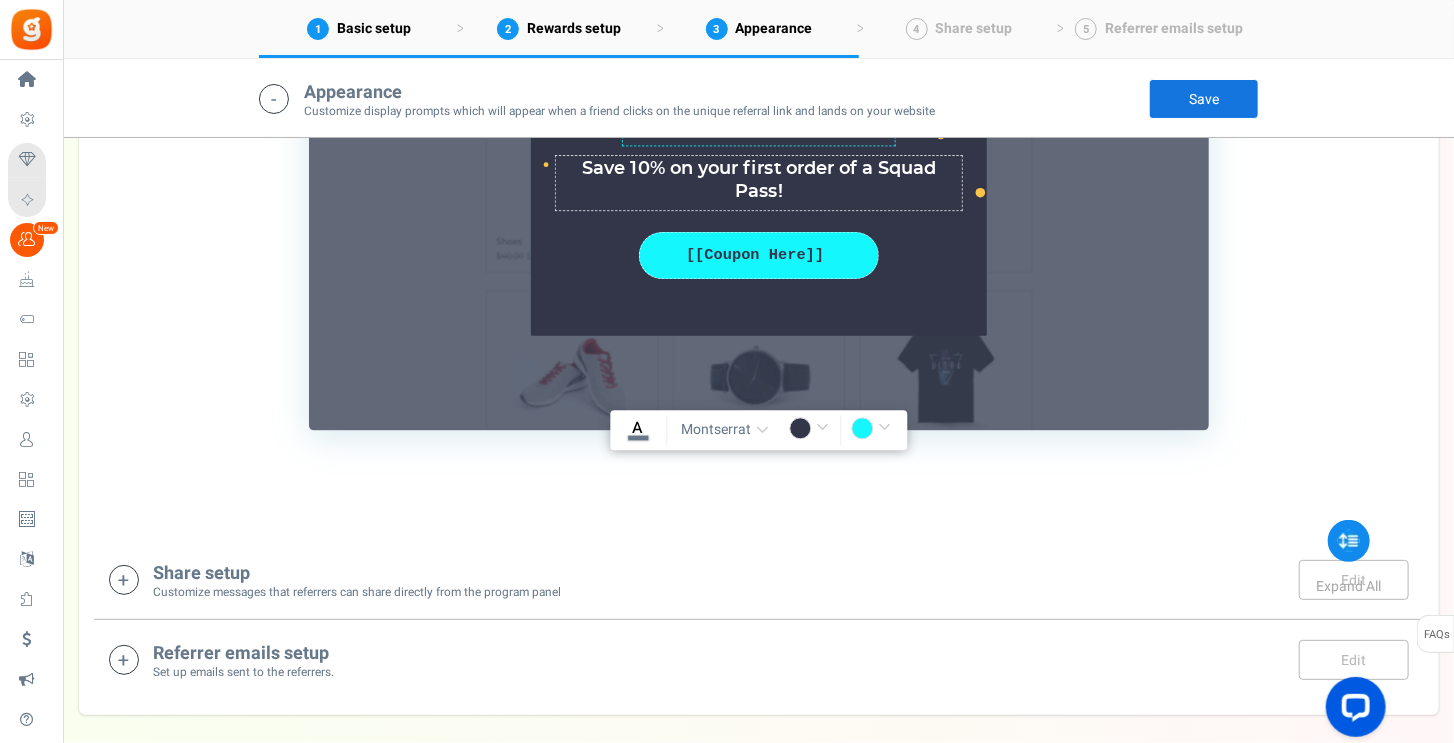 click at bounding box center [124, 580] 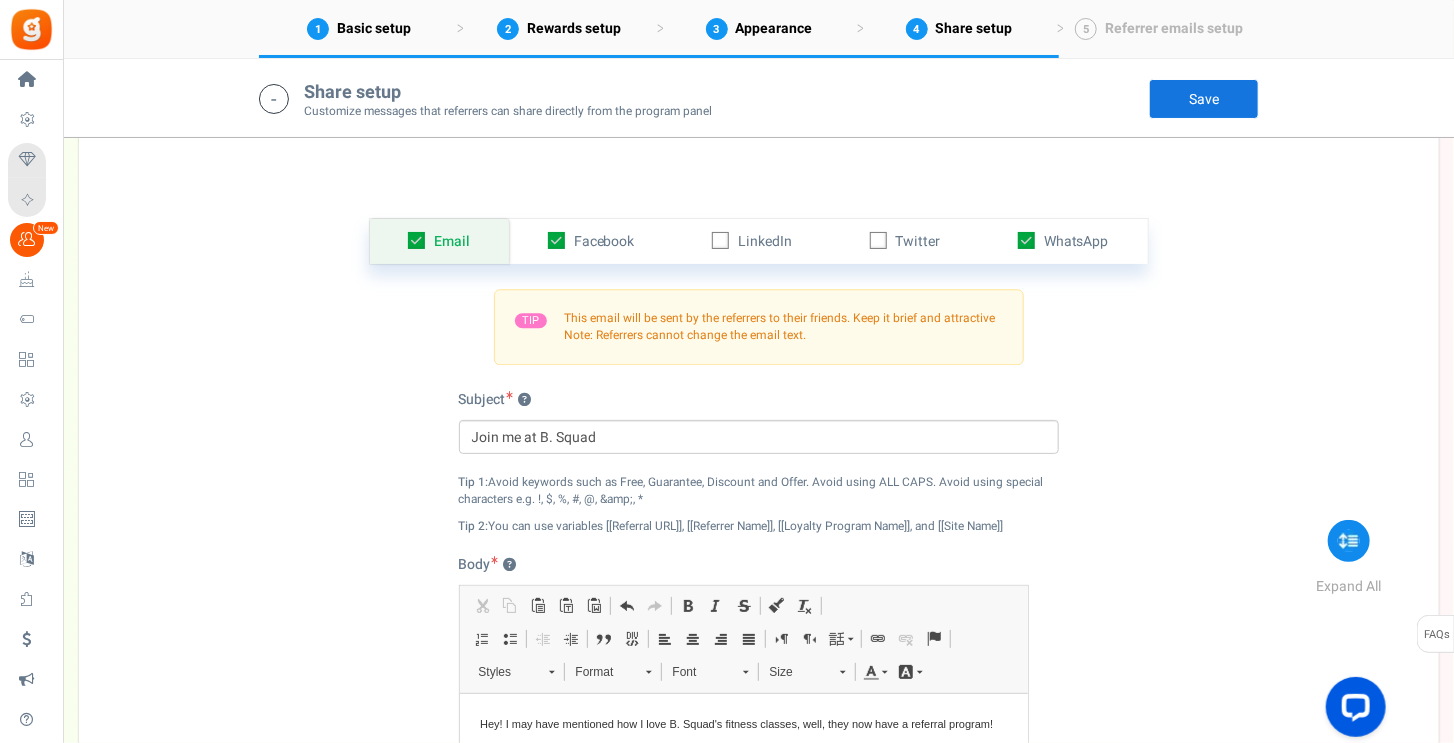 scroll, scrollTop: 2427, scrollLeft: 0, axis: vertical 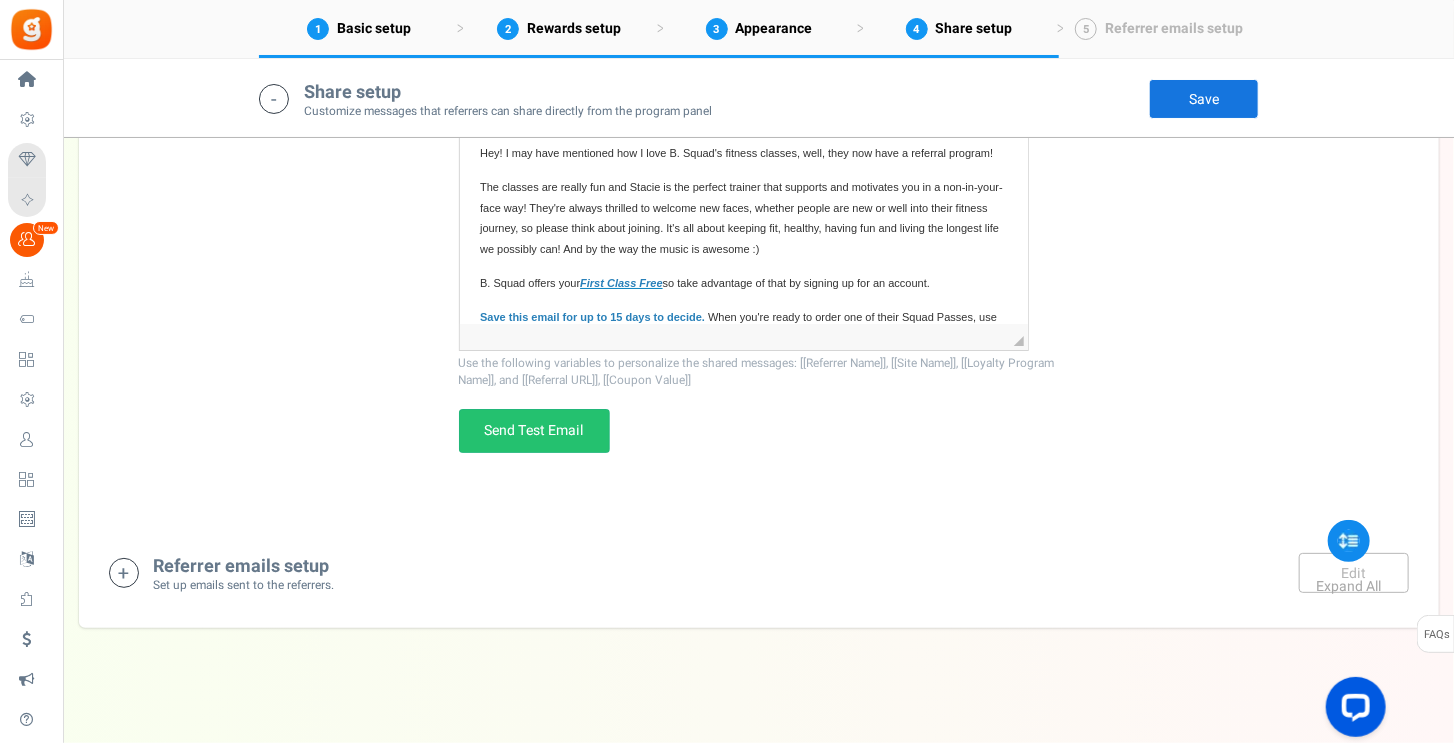 click at bounding box center (124, 573) 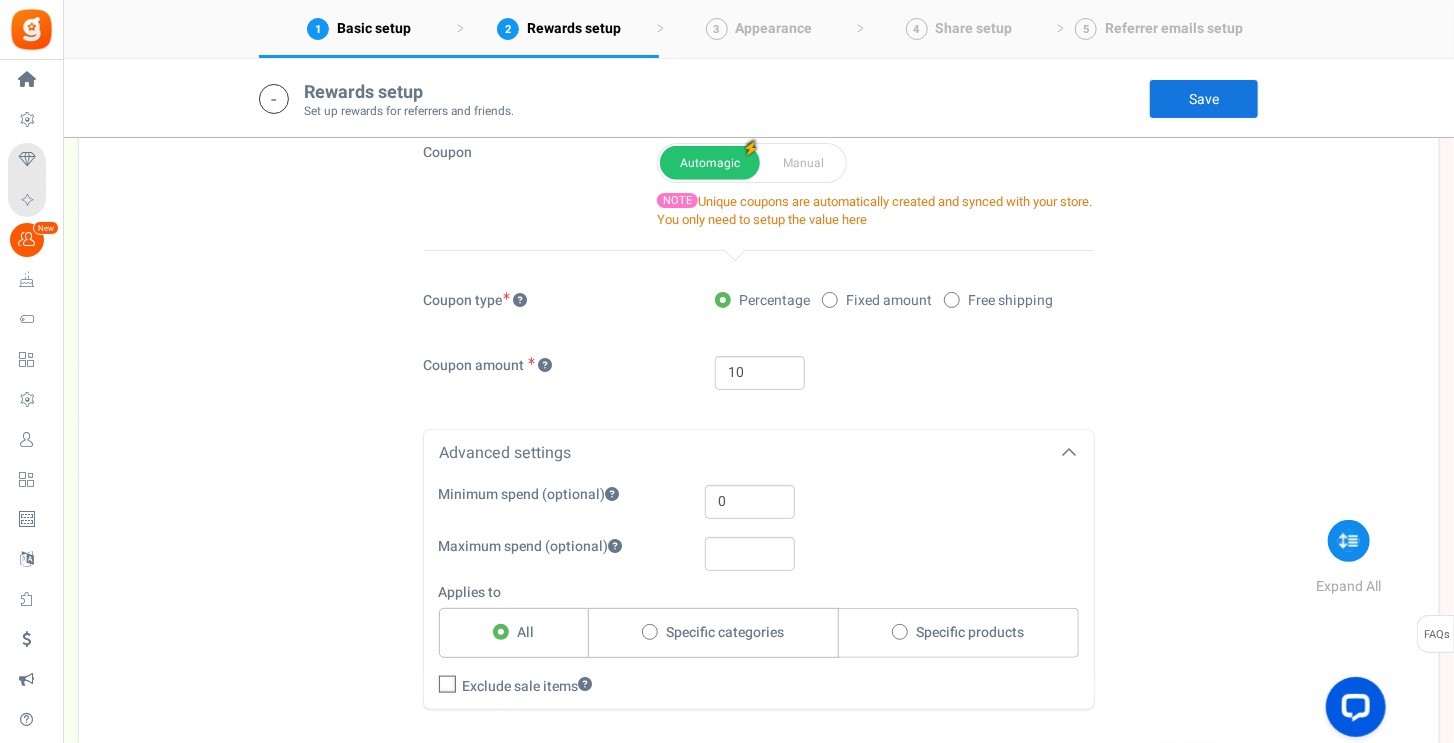 scroll, scrollTop: 0, scrollLeft: 0, axis: both 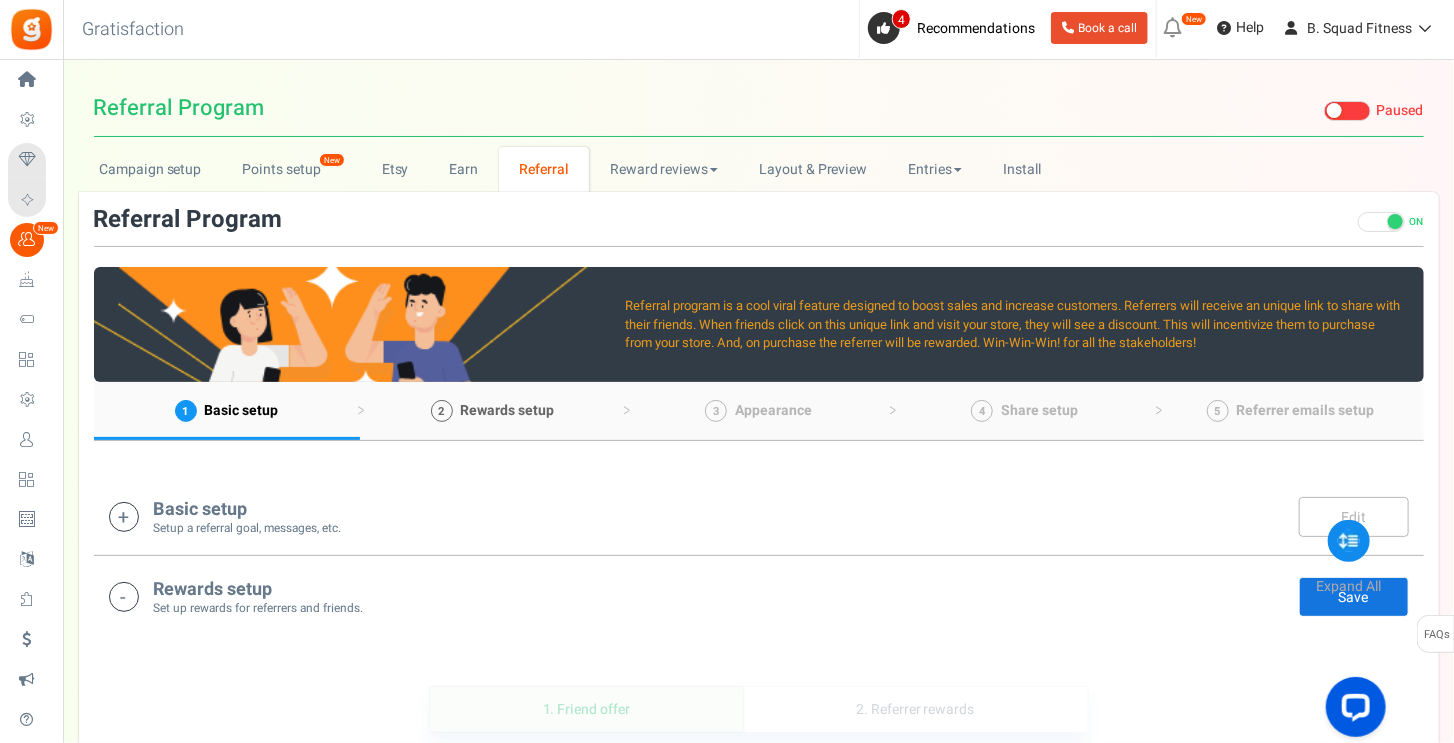 click on "2   Rewards setup" at bounding box center (493, 411) 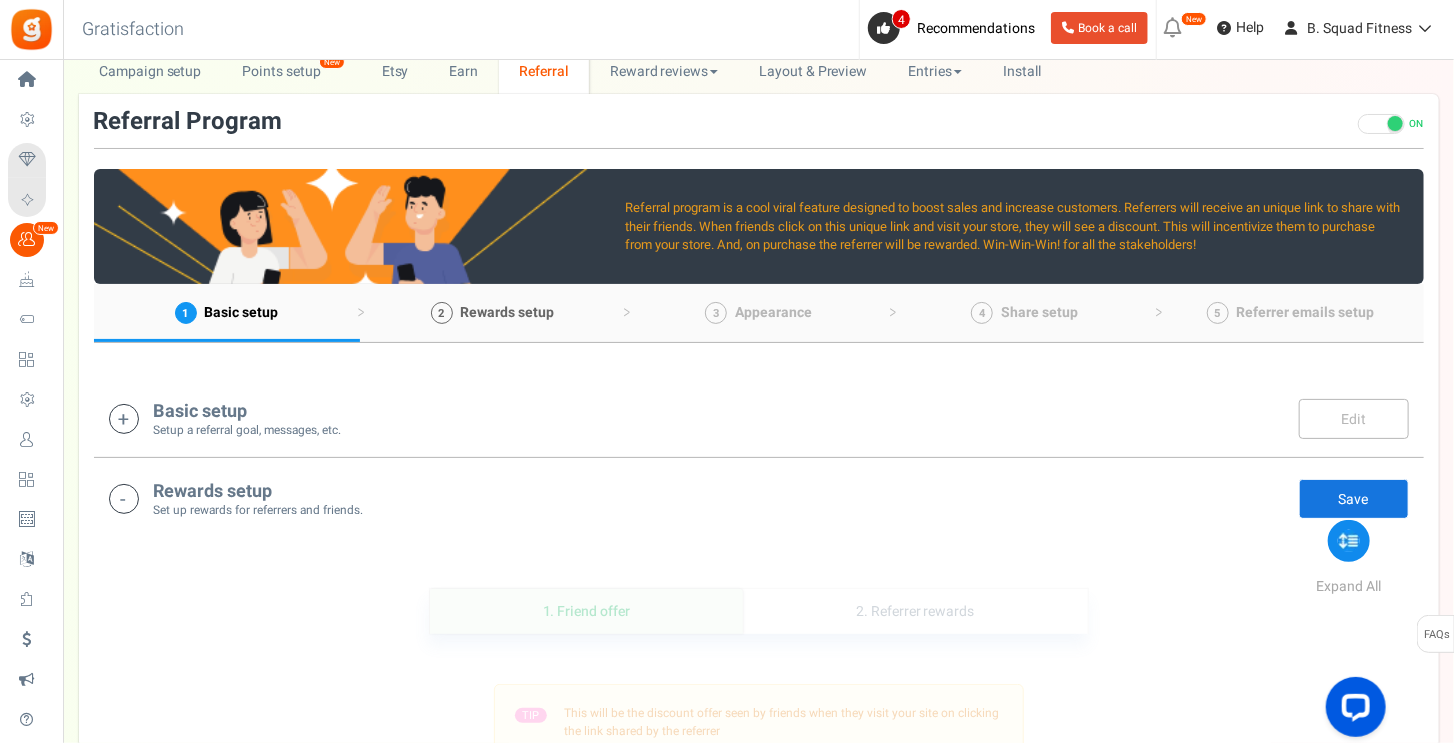 scroll, scrollTop: 0, scrollLeft: 0, axis: both 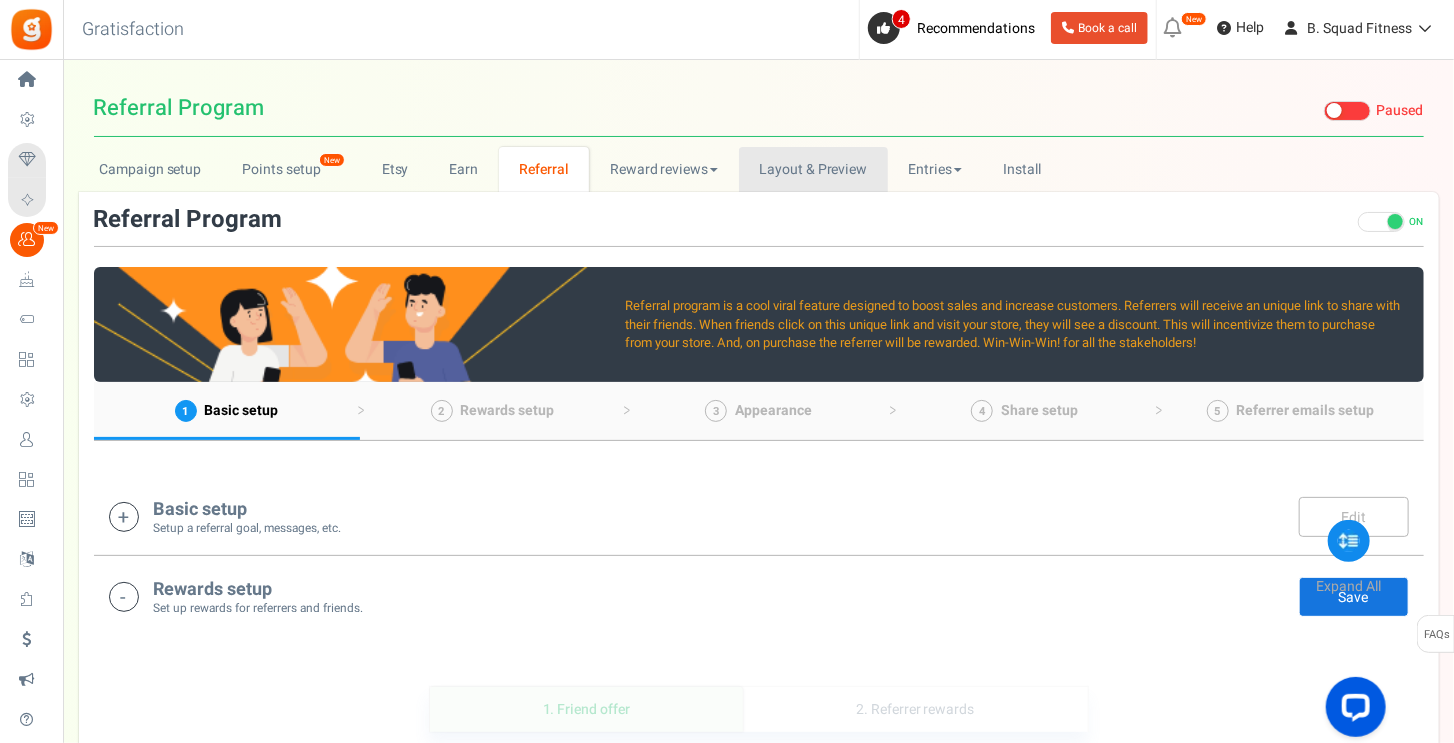 click on "Layout & Preview" at bounding box center (813, 169) 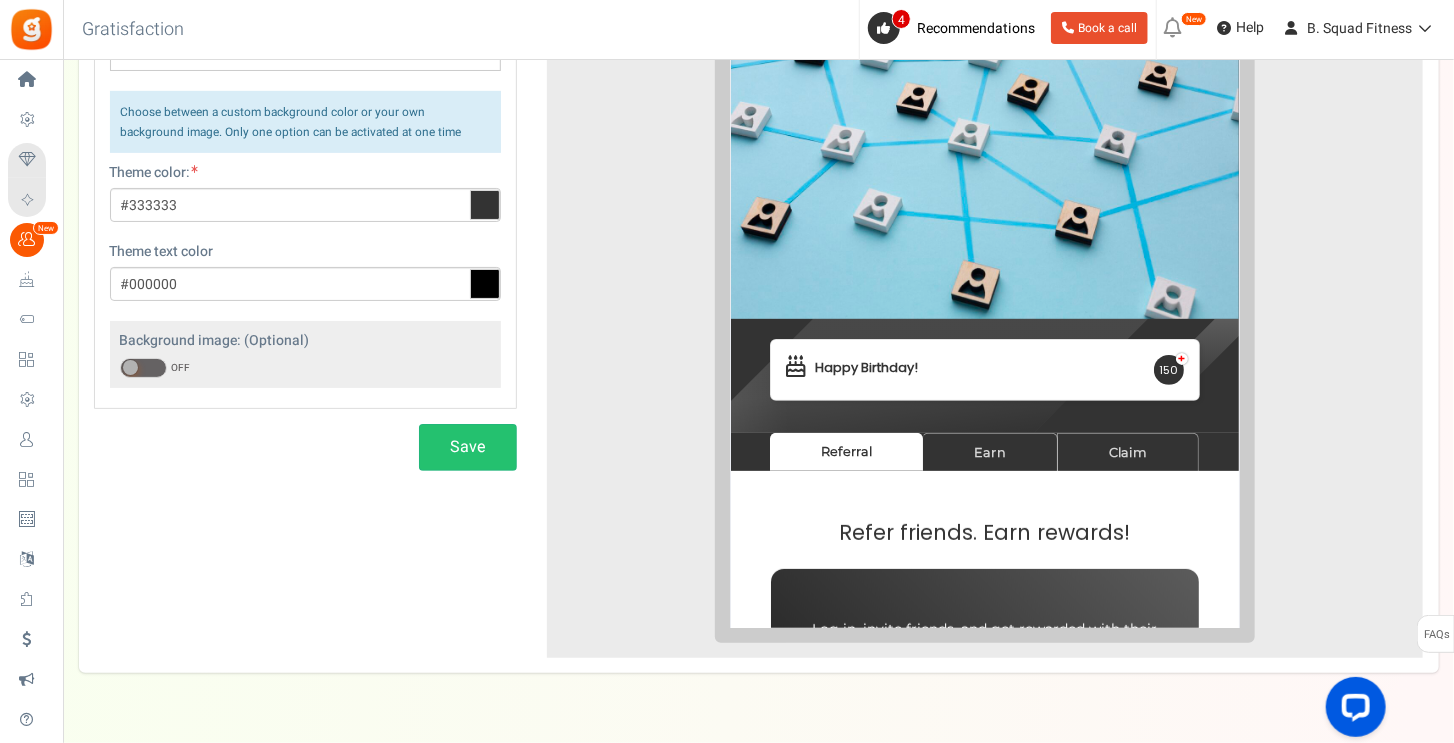 scroll, scrollTop: 0, scrollLeft: 0, axis: both 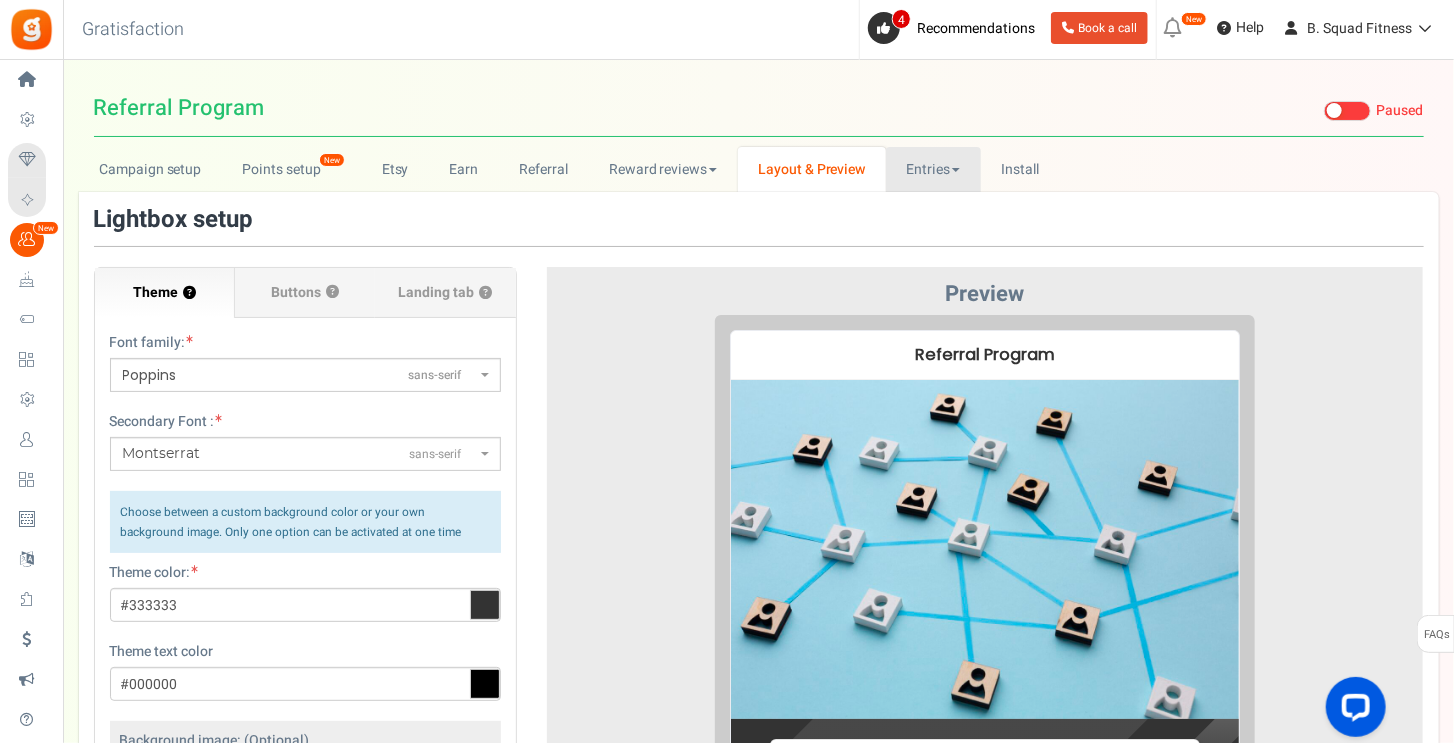 click on "Entries" at bounding box center (933, 169) 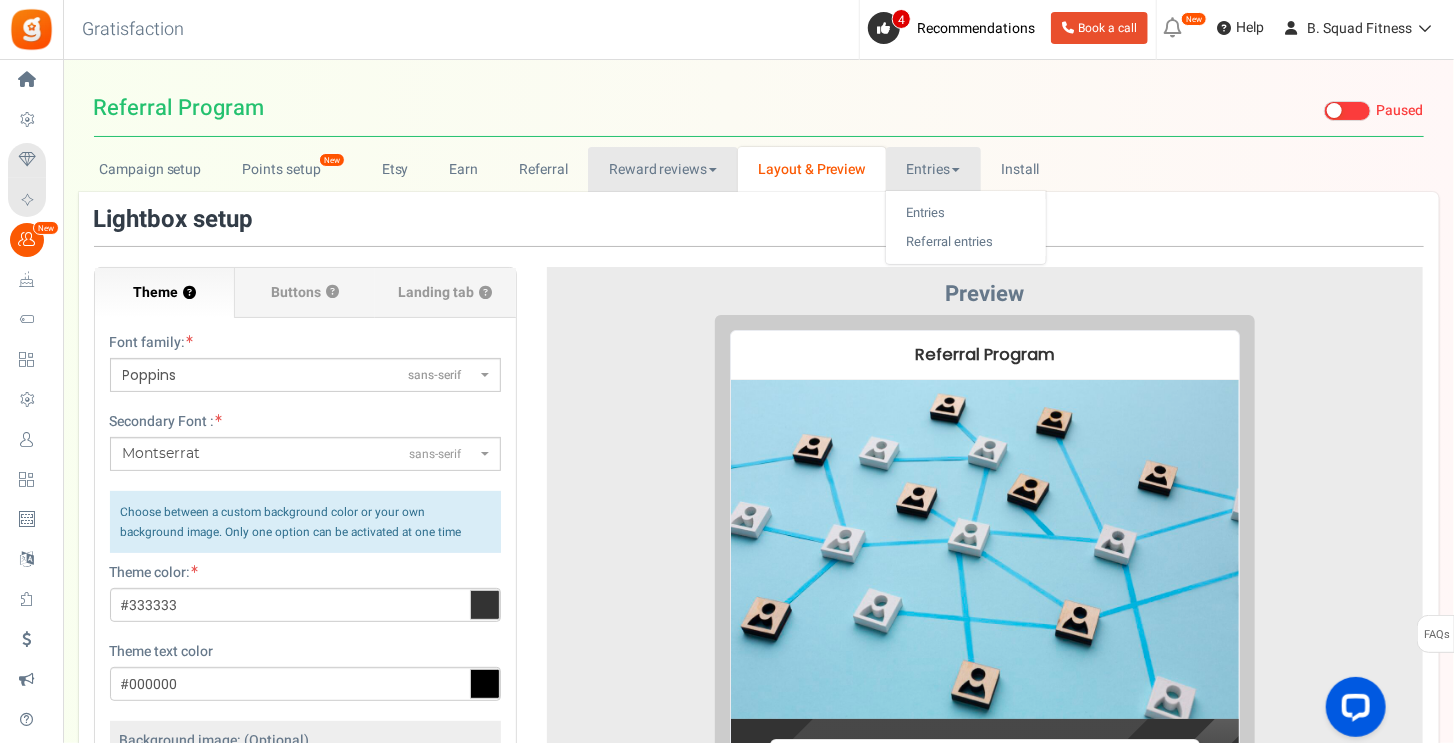 click on "Reward reviews" at bounding box center (662, 169) 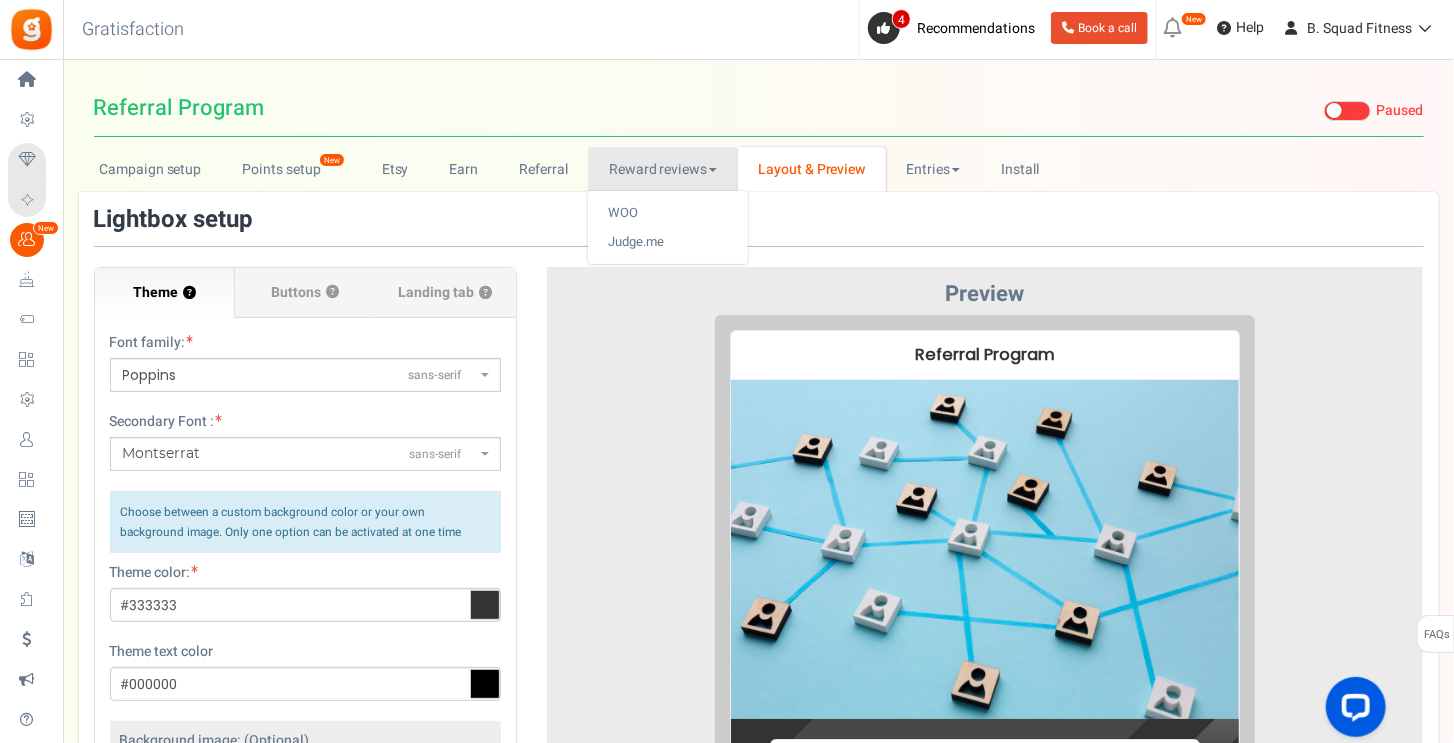 click on "Referral Program
Visit Your Campaign
Live
Paused" at bounding box center (759, 108) 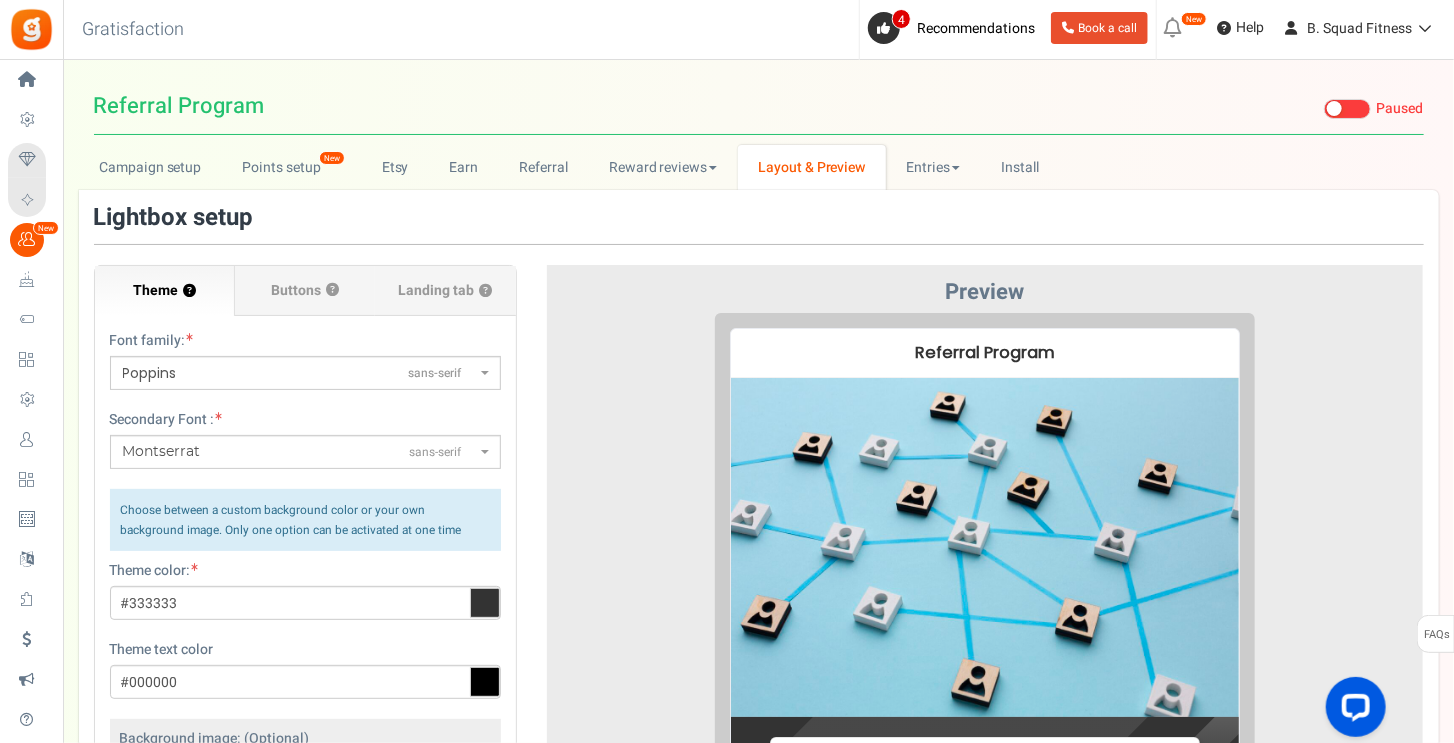 scroll, scrollTop: 0, scrollLeft: 0, axis: both 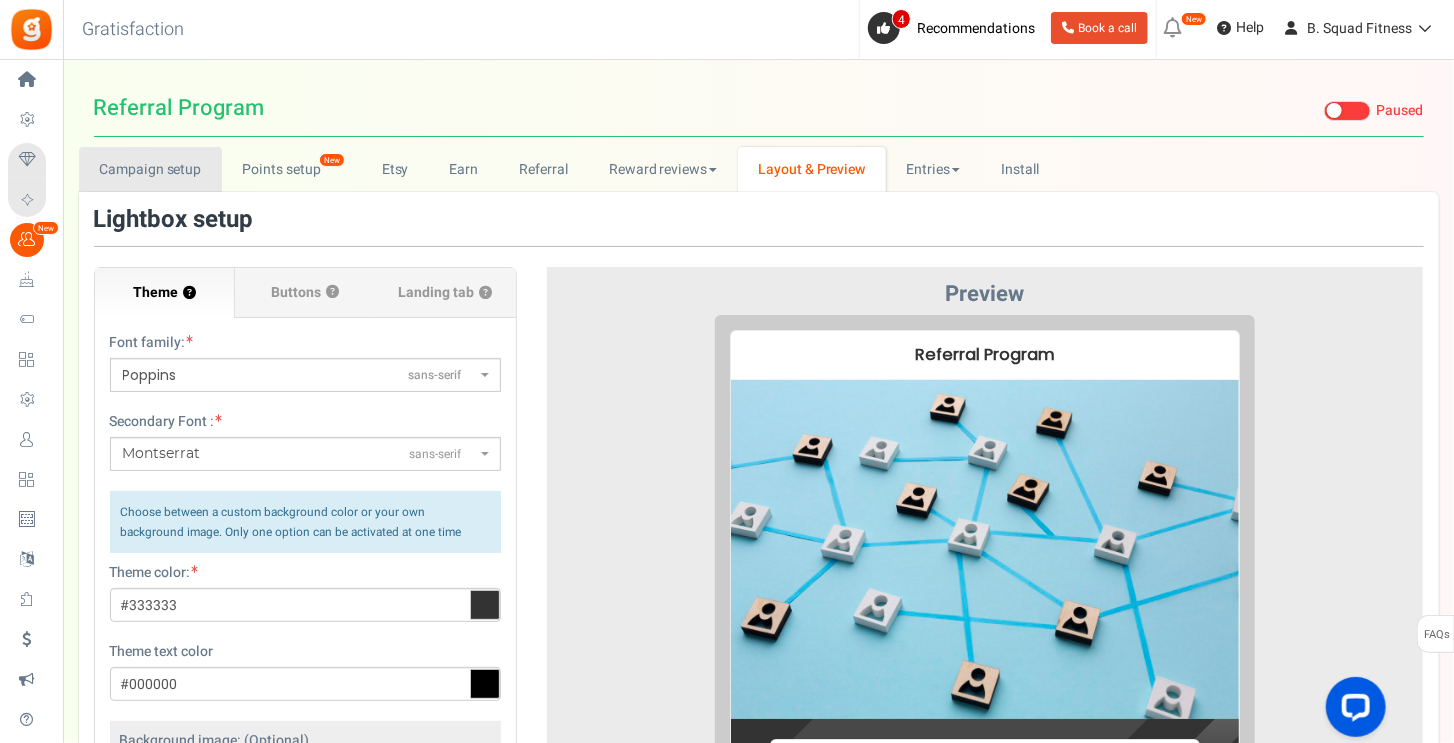 click on "Campaign setup" at bounding box center [150, 169] 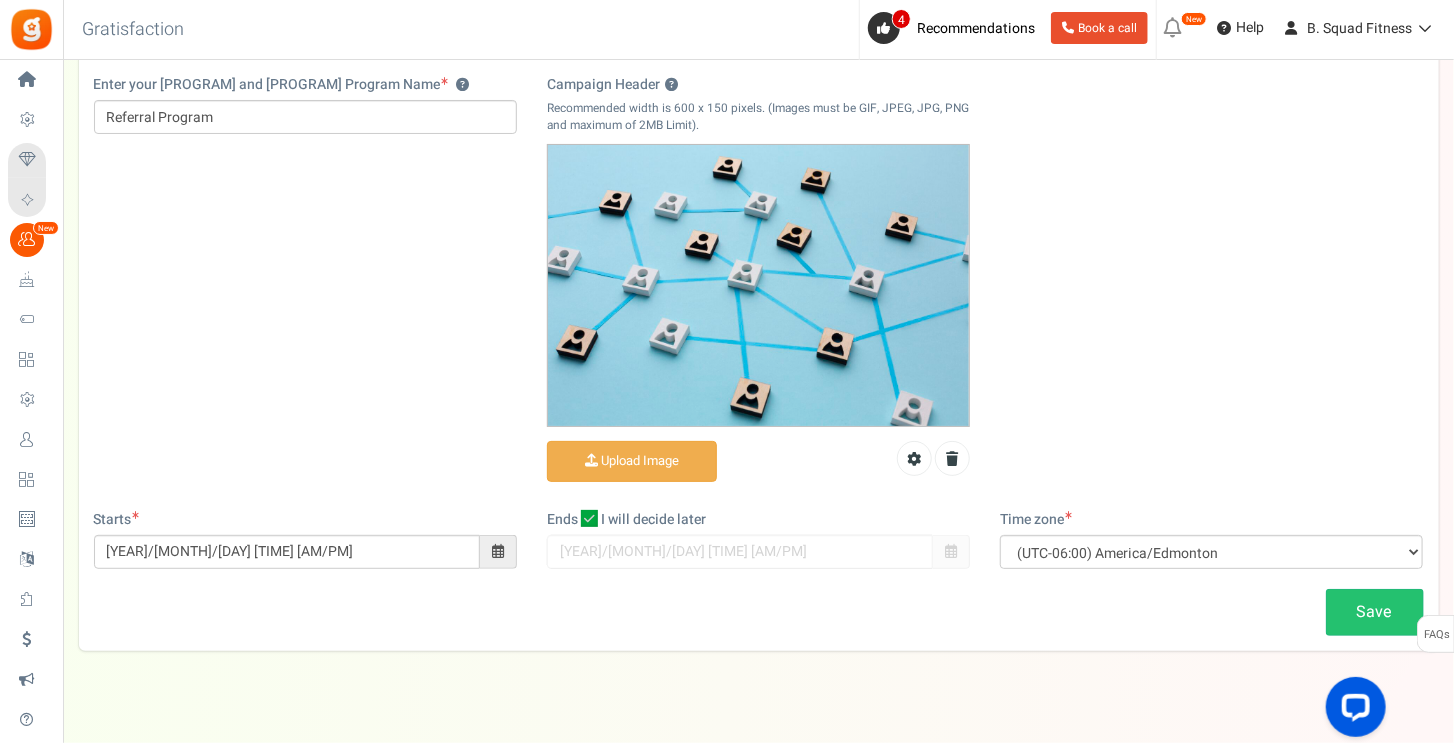 scroll, scrollTop: 200, scrollLeft: 0, axis: vertical 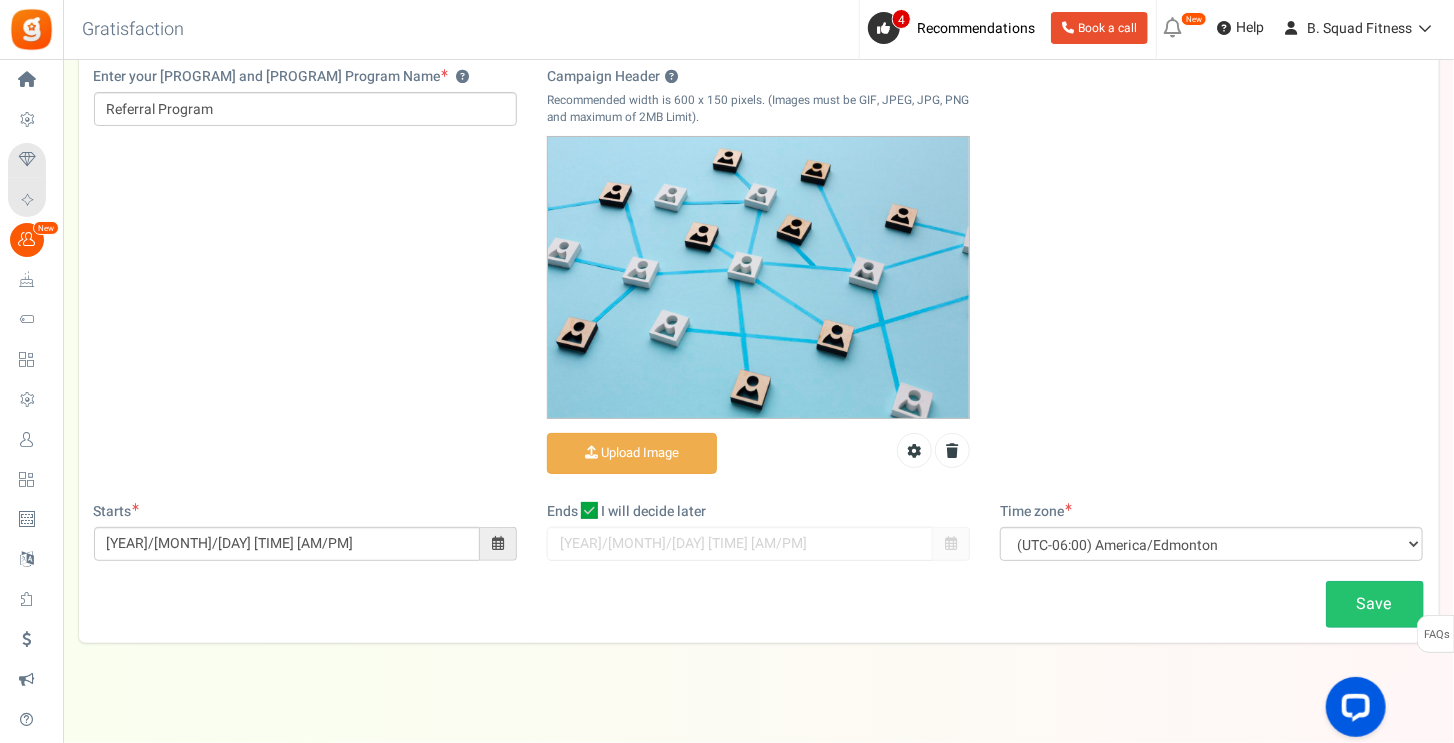 click at bounding box center [498, 543] 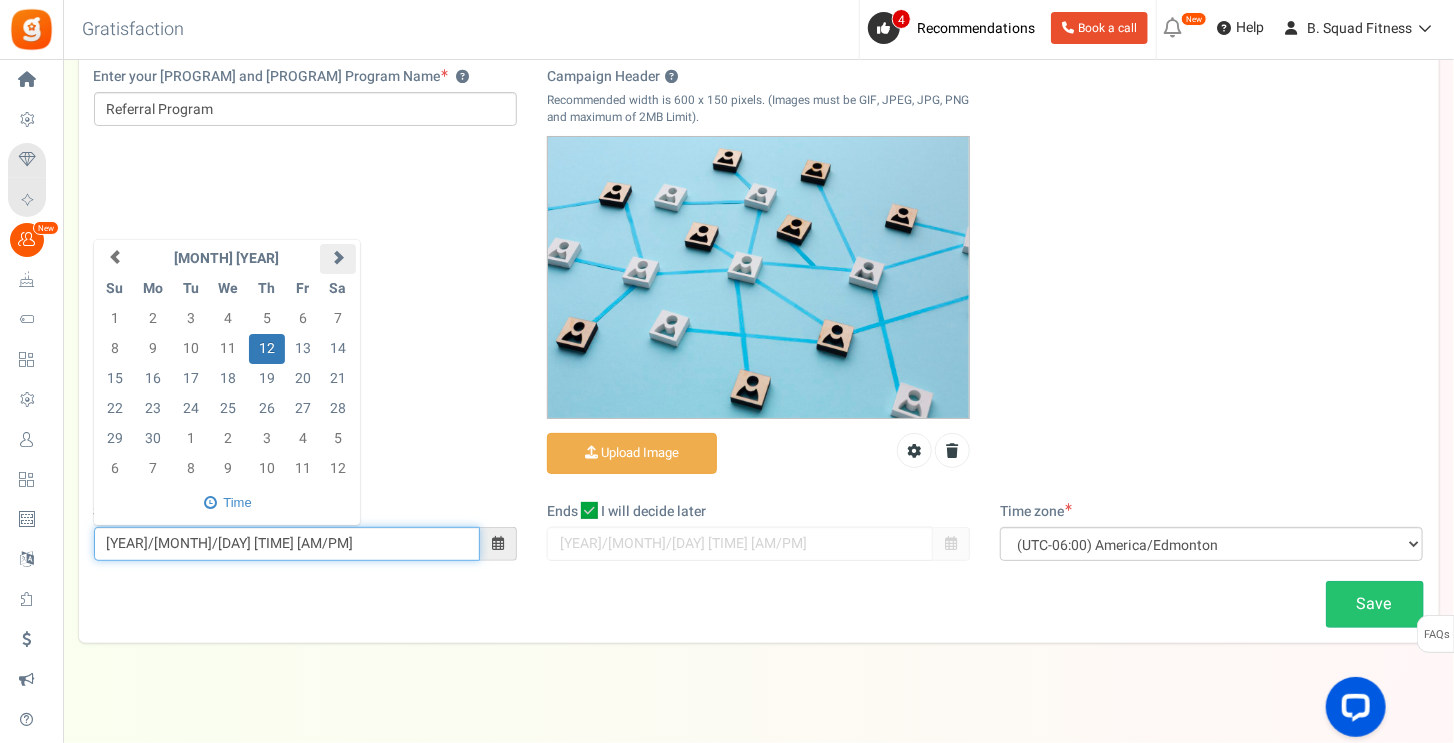click at bounding box center (337, 259) 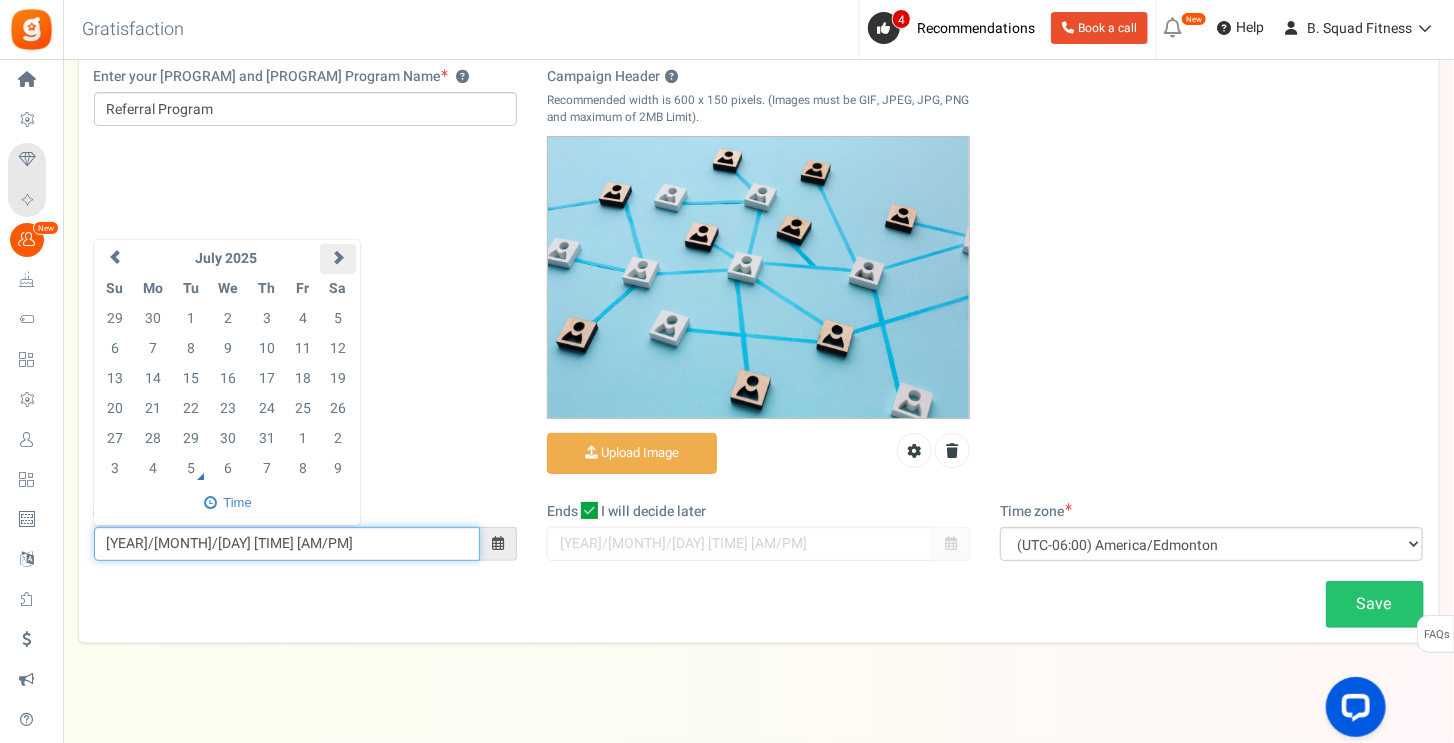 click at bounding box center (337, 259) 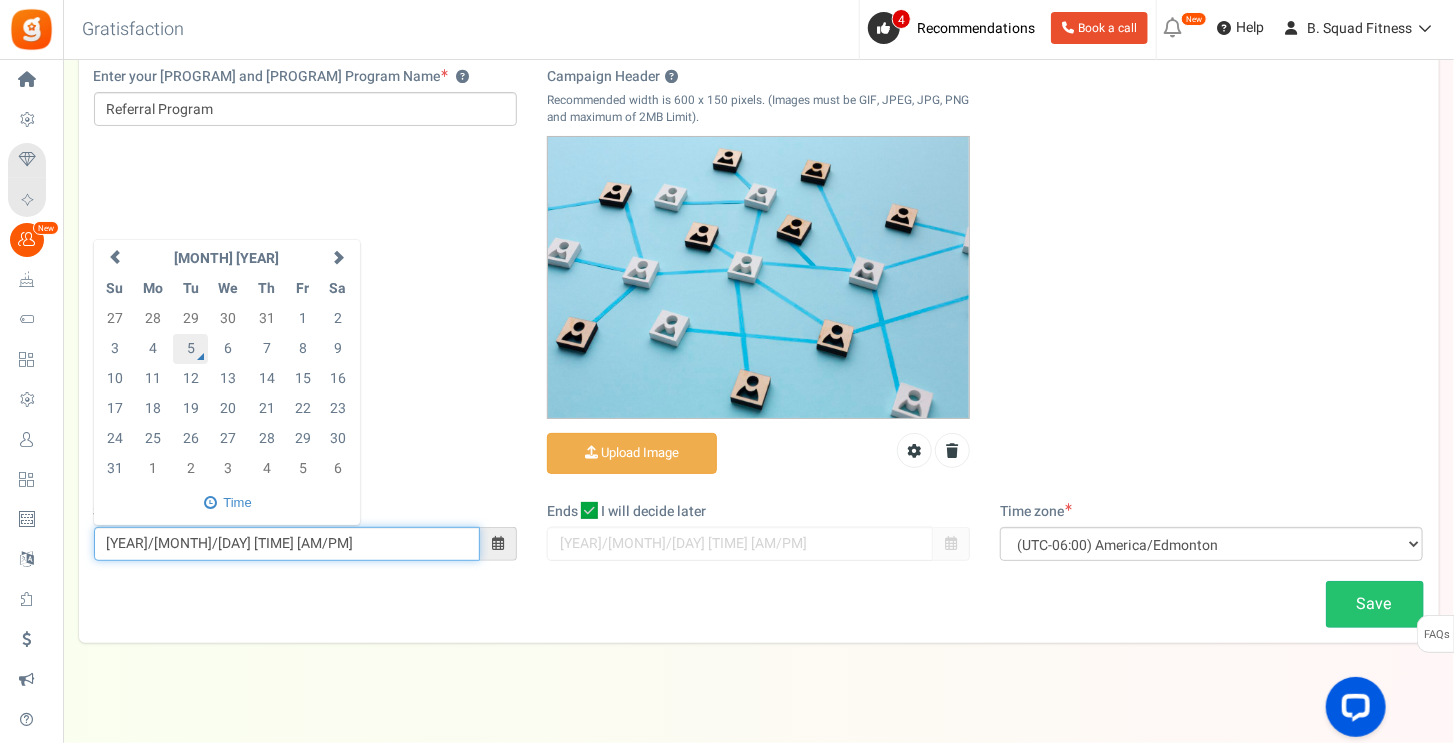 click on "5" at bounding box center (190, 349) 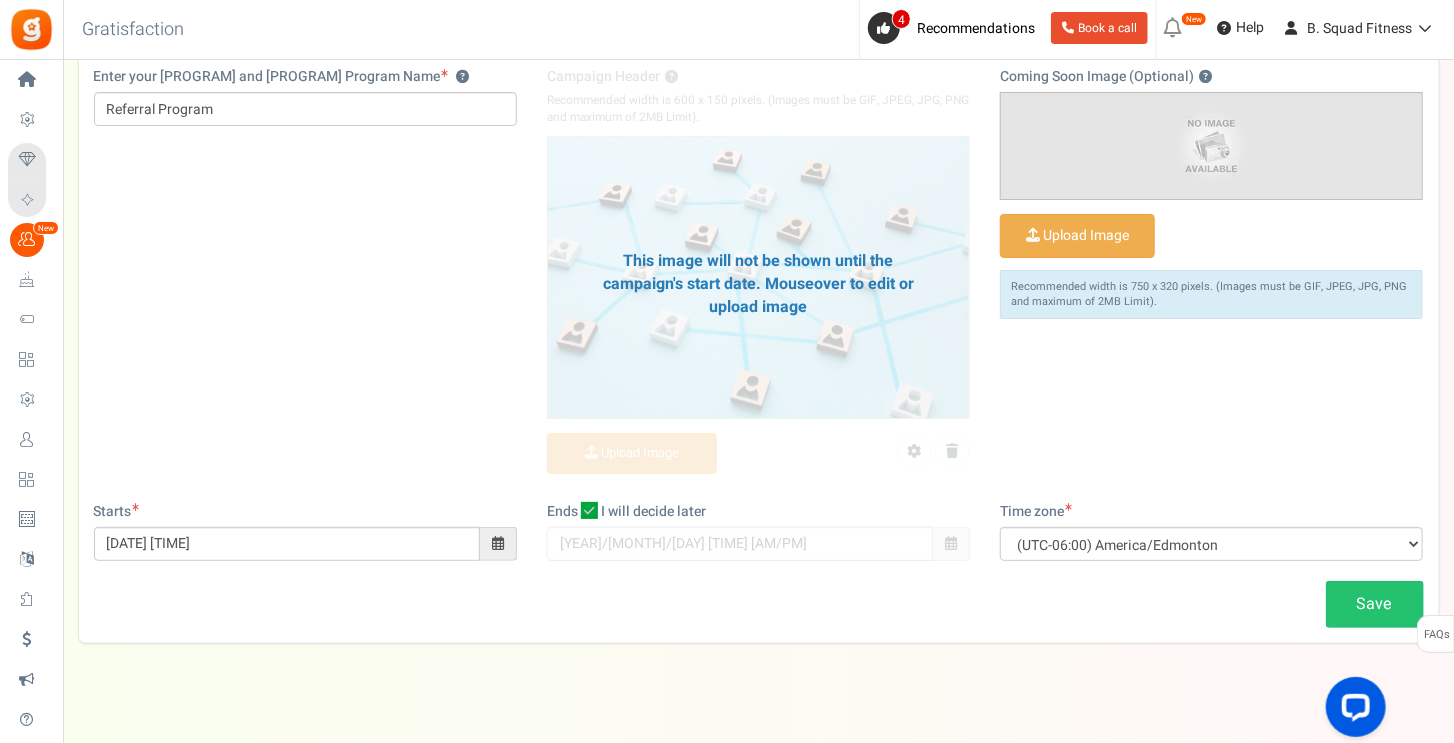 drag, startPoint x: 589, startPoint y: 507, endPoint x: 453, endPoint y: 493, distance: 136.71869 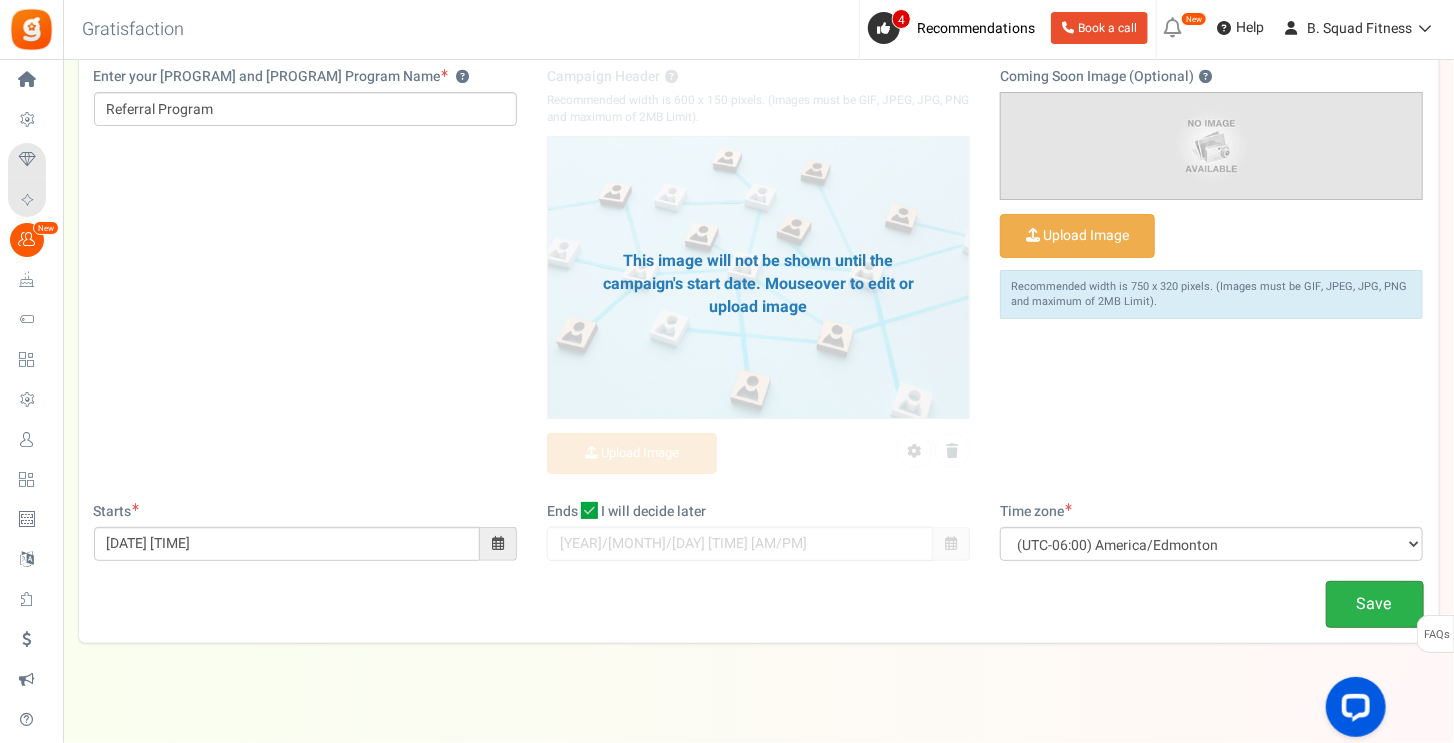 click on "Save" at bounding box center [1375, 604] 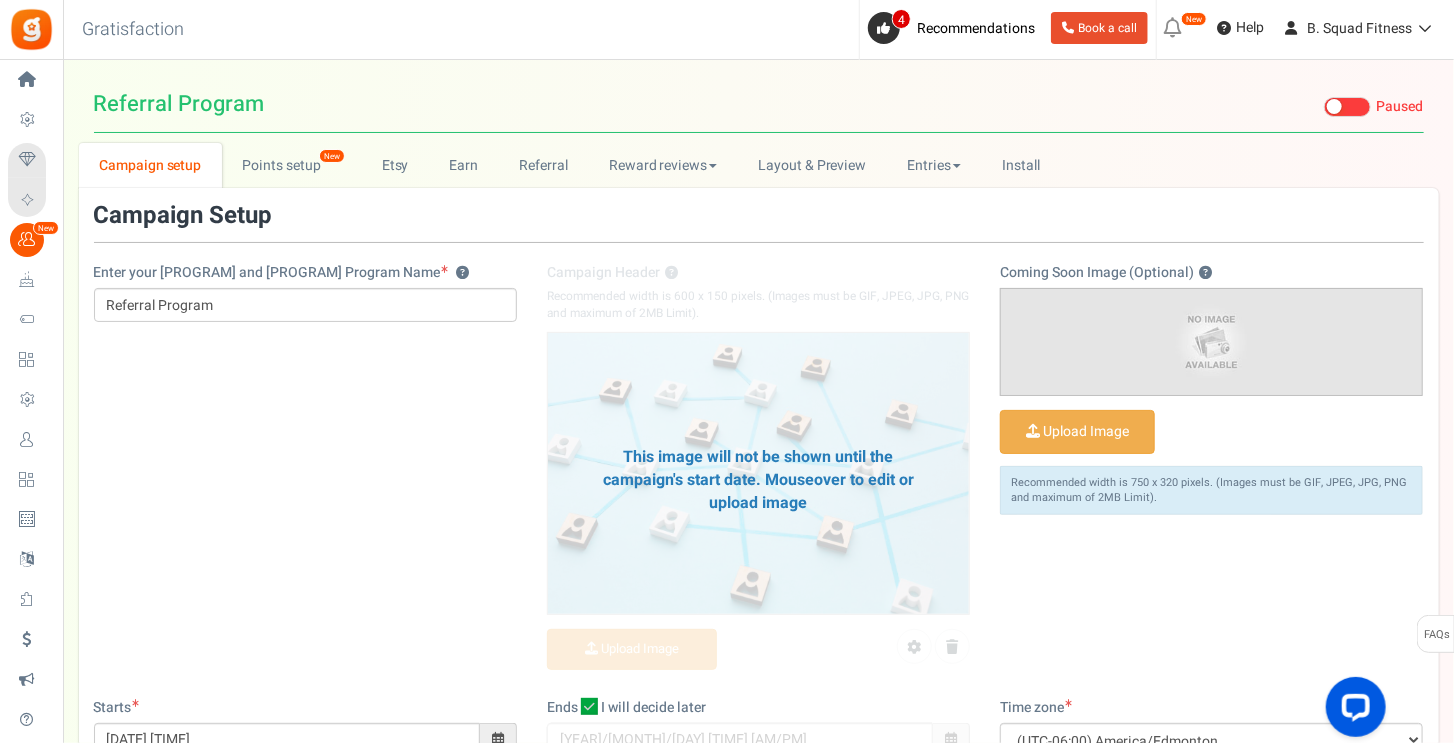 scroll, scrollTop: 0, scrollLeft: 0, axis: both 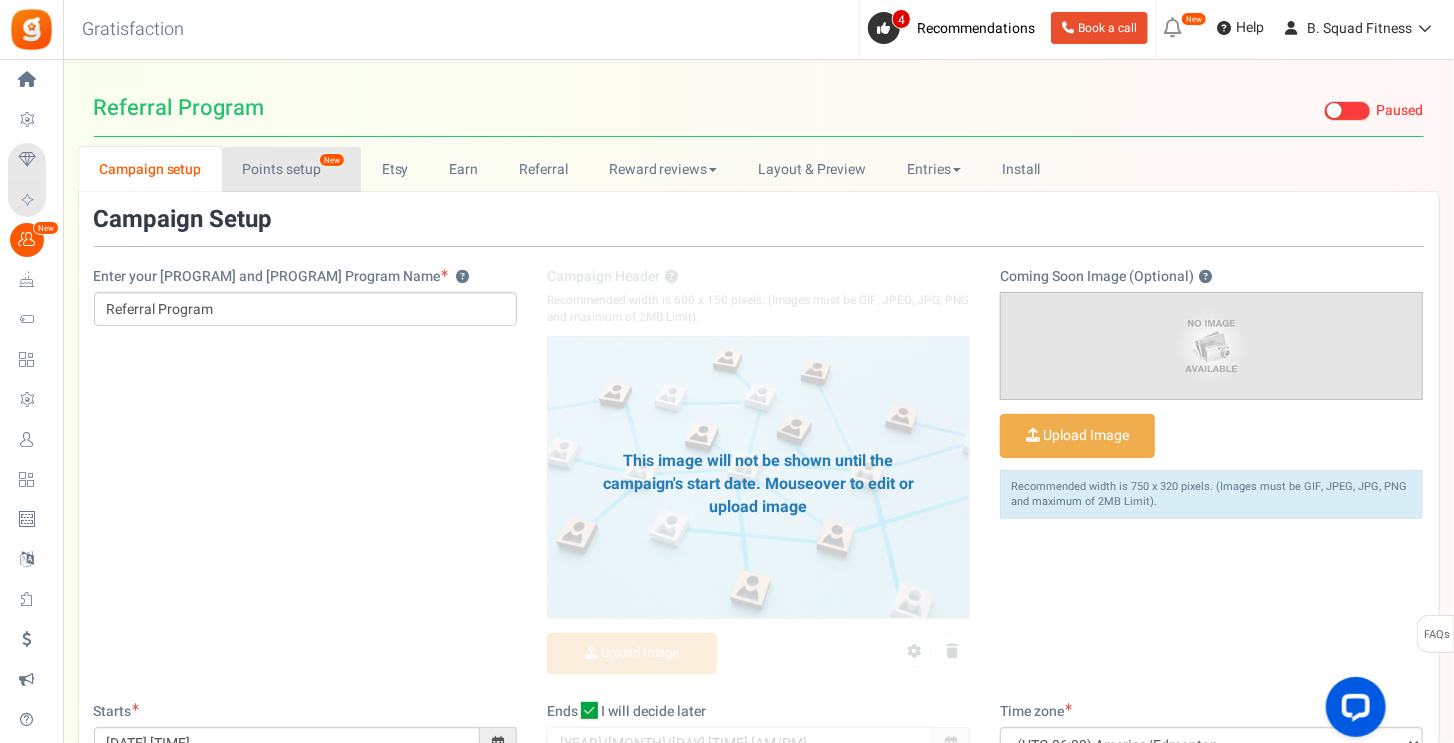 click on "Points setup
New" at bounding box center [291, 169] 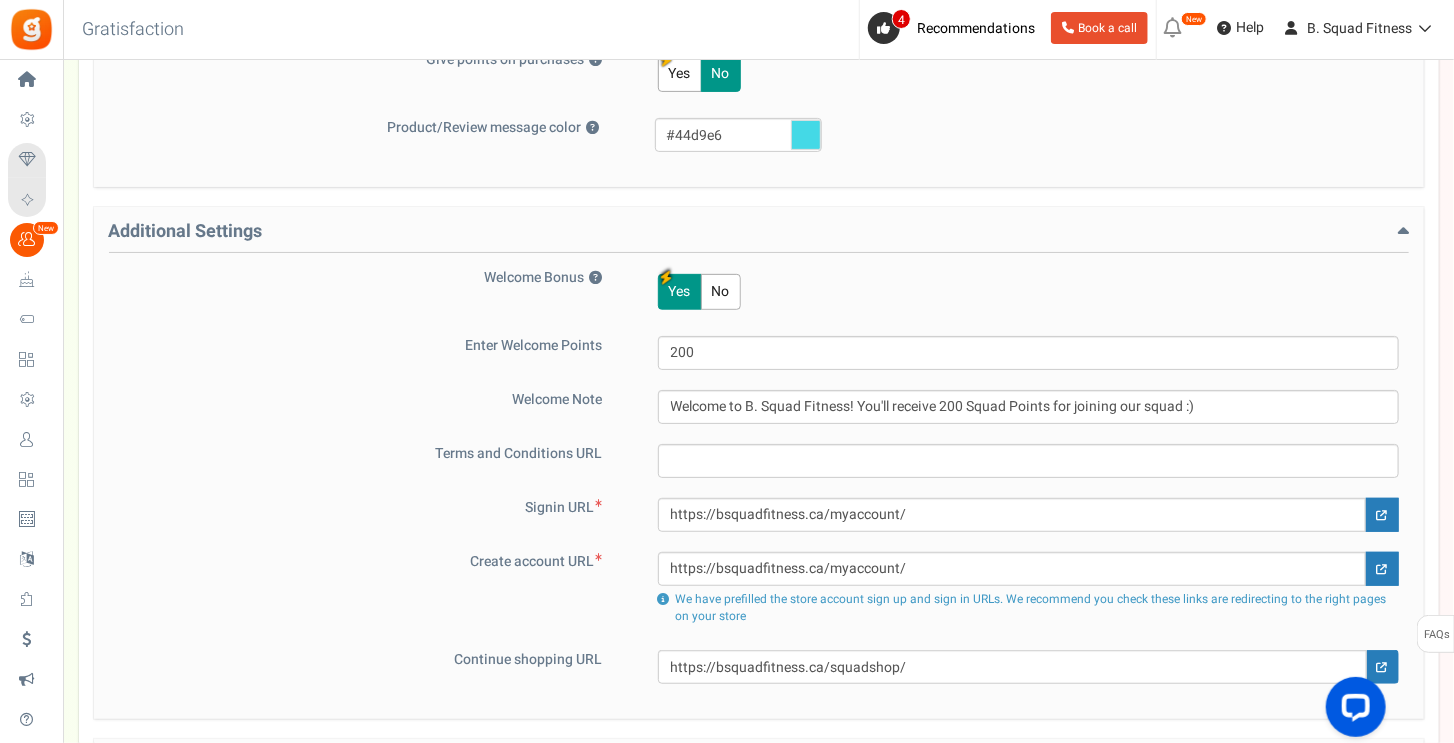 scroll, scrollTop: 300, scrollLeft: 0, axis: vertical 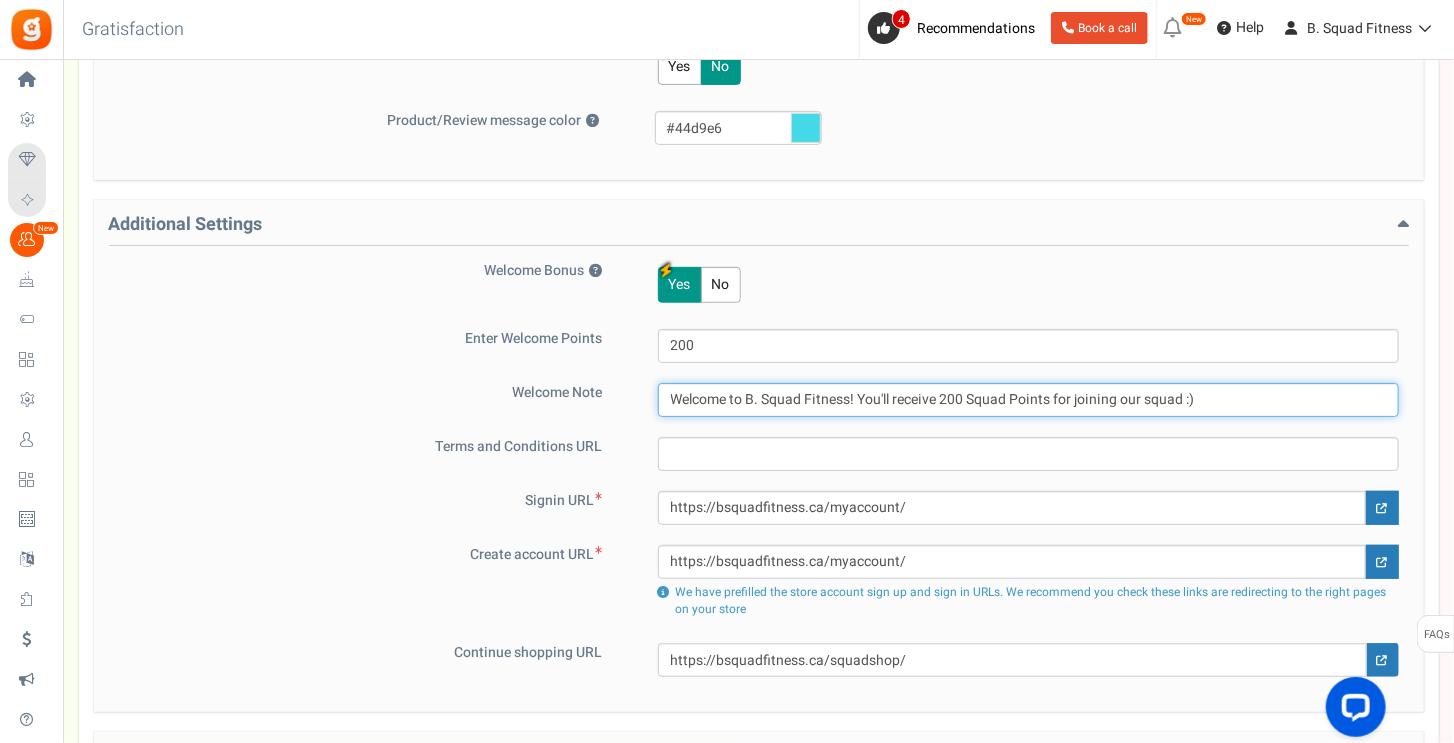 click on "Welcome to B. Squad Fitness! You'll receive 200 Squad Points for joining our squad :)" at bounding box center (1028, 400) 